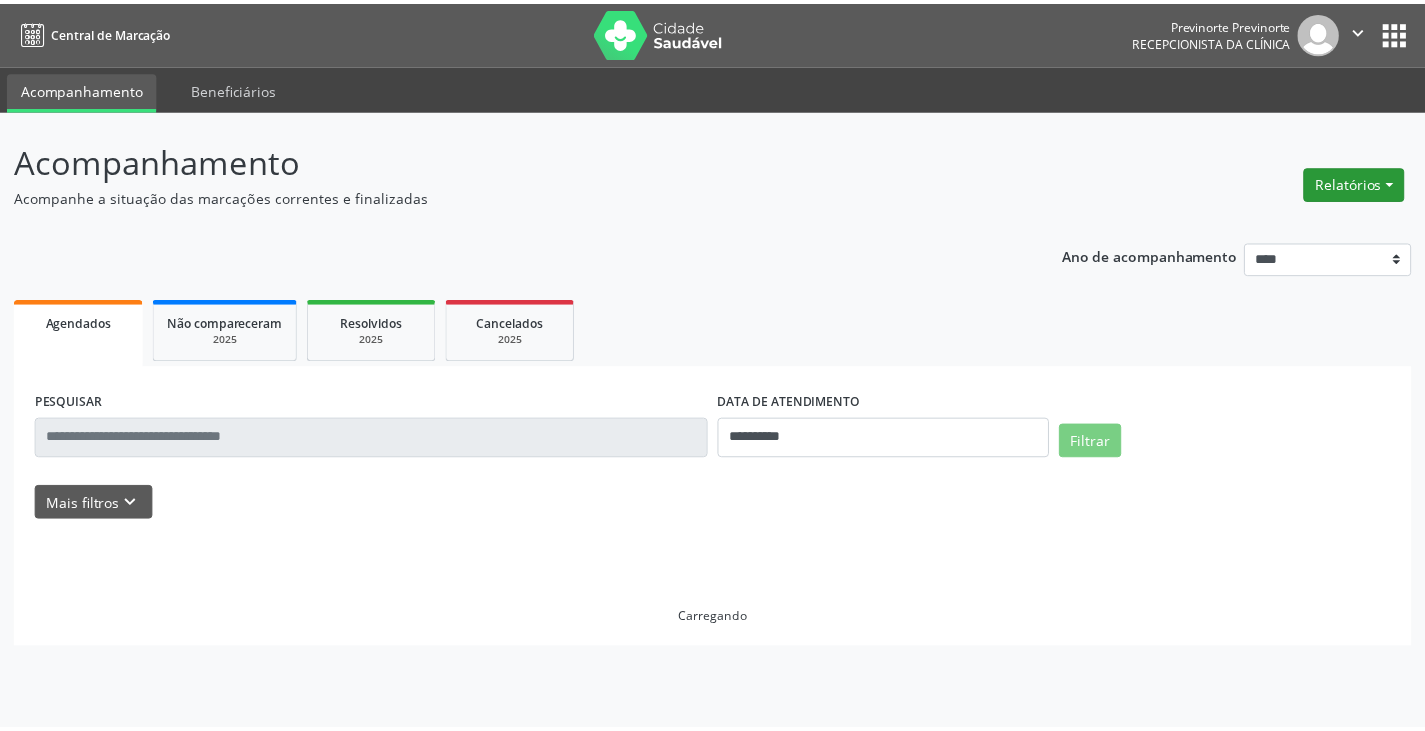 scroll, scrollTop: 0, scrollLeft: 0, axis: both 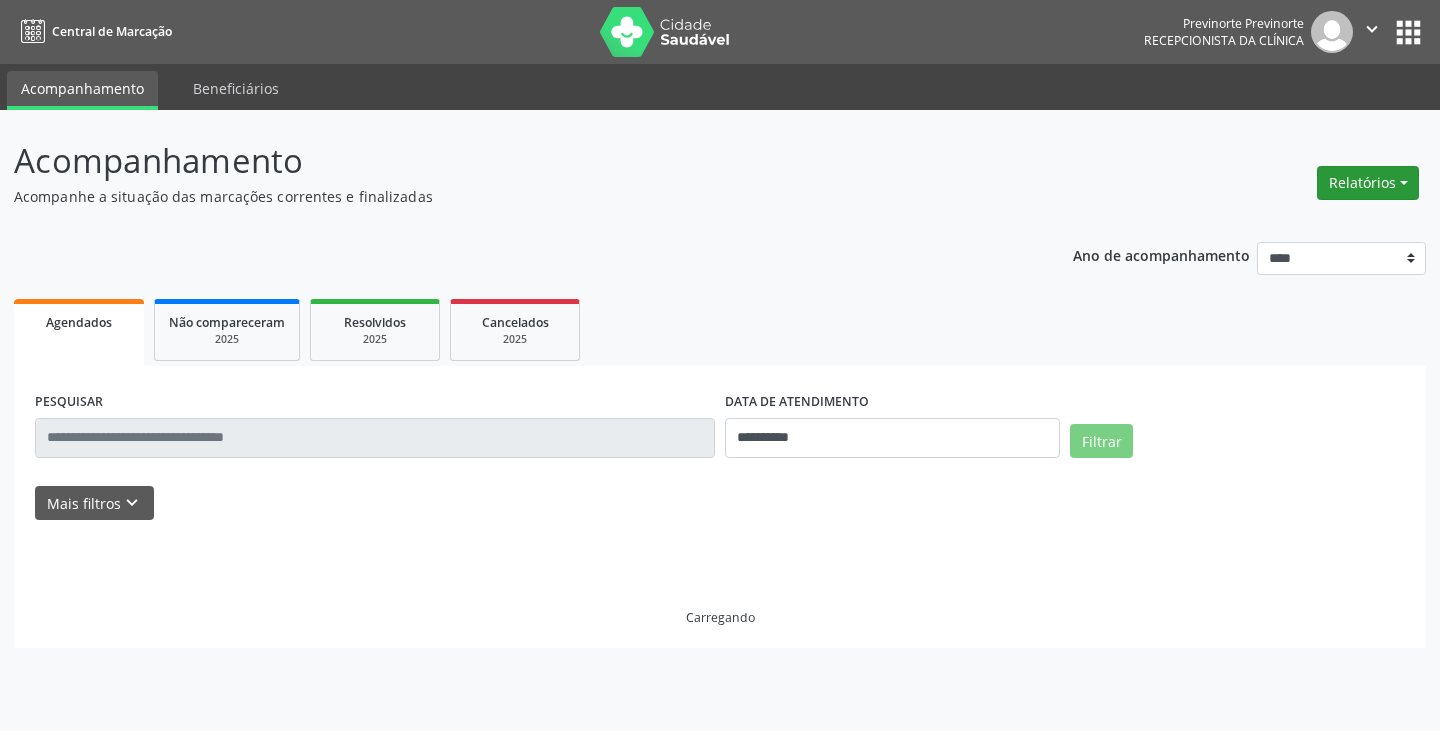 click on "Relatórios" at bounding box center [1368, 183] 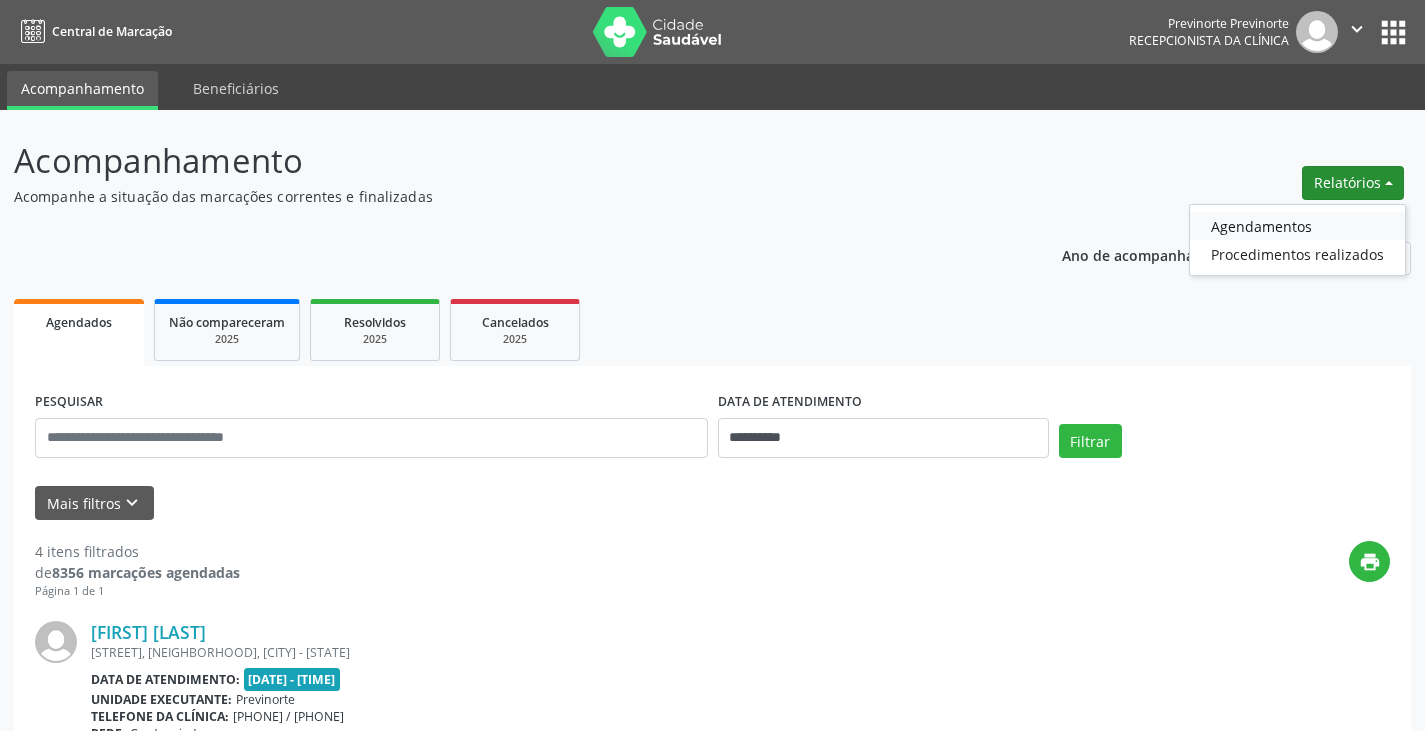 click on "Agendamentos" at bounding box center [1297, 226] 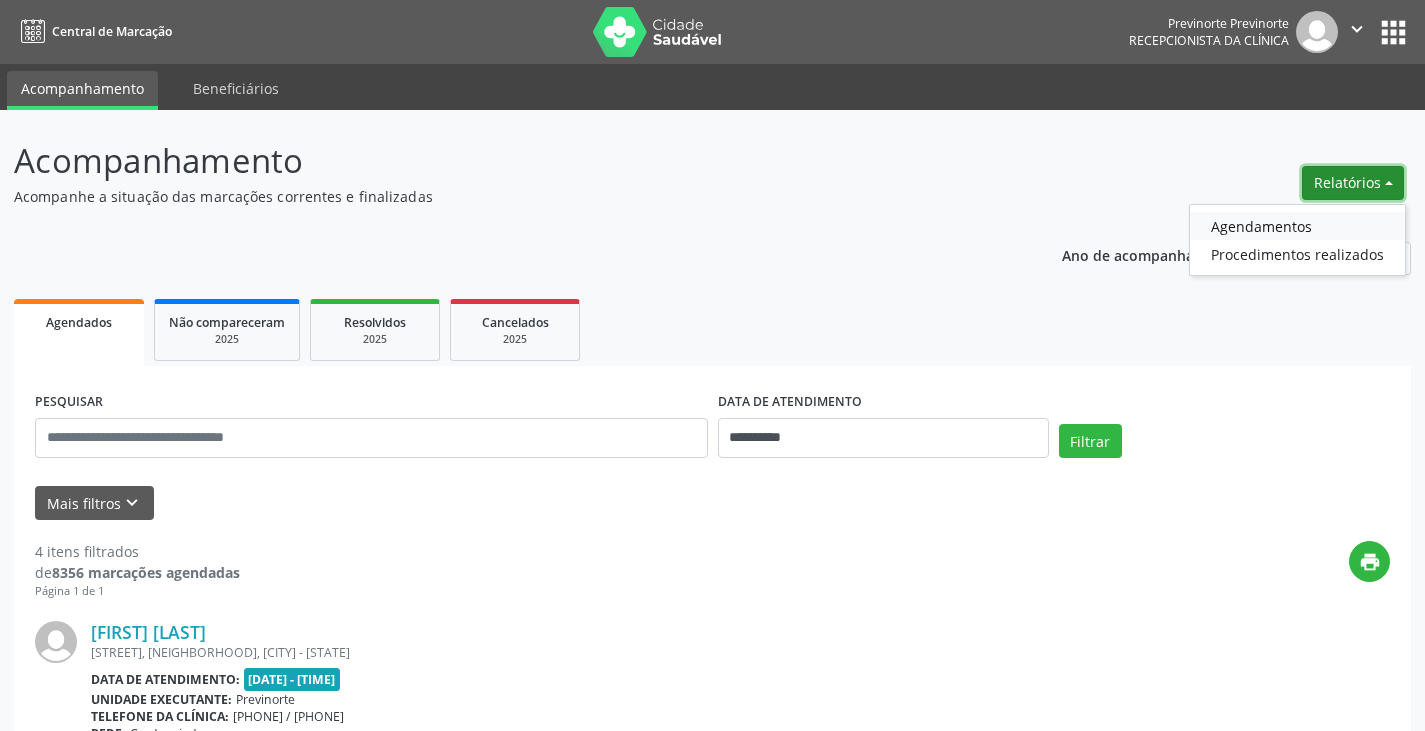 select on "*" 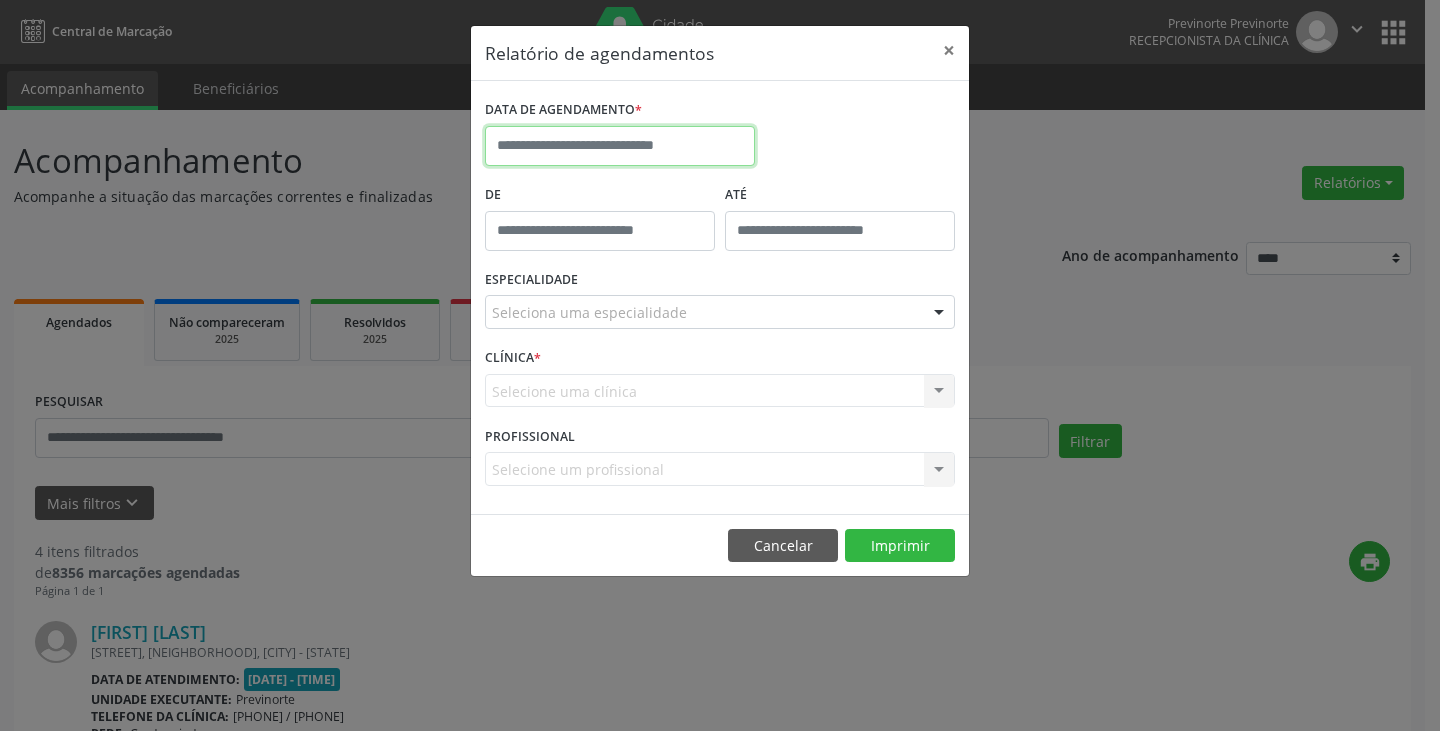 click at bounding box center (620, 146) 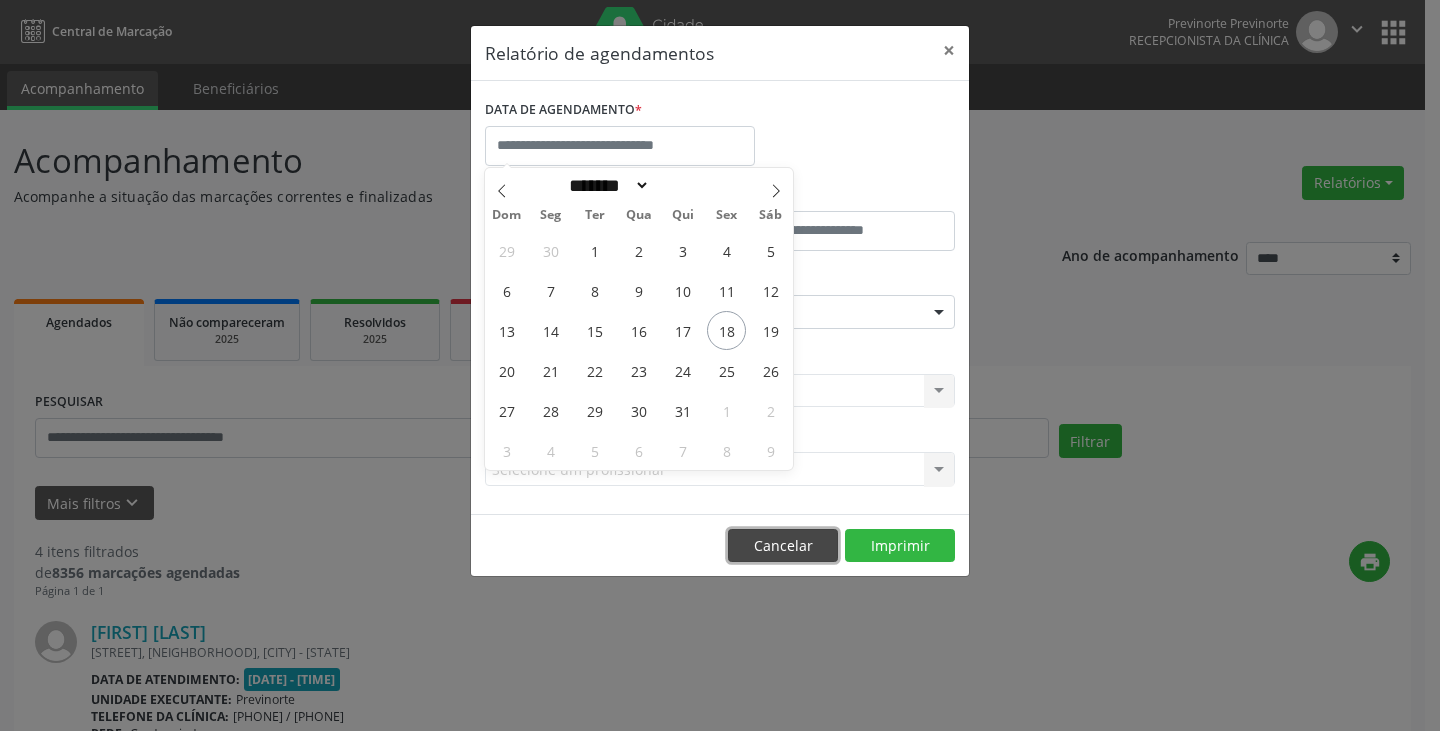 click on "Cancelar" at bounding box center [783, 546] 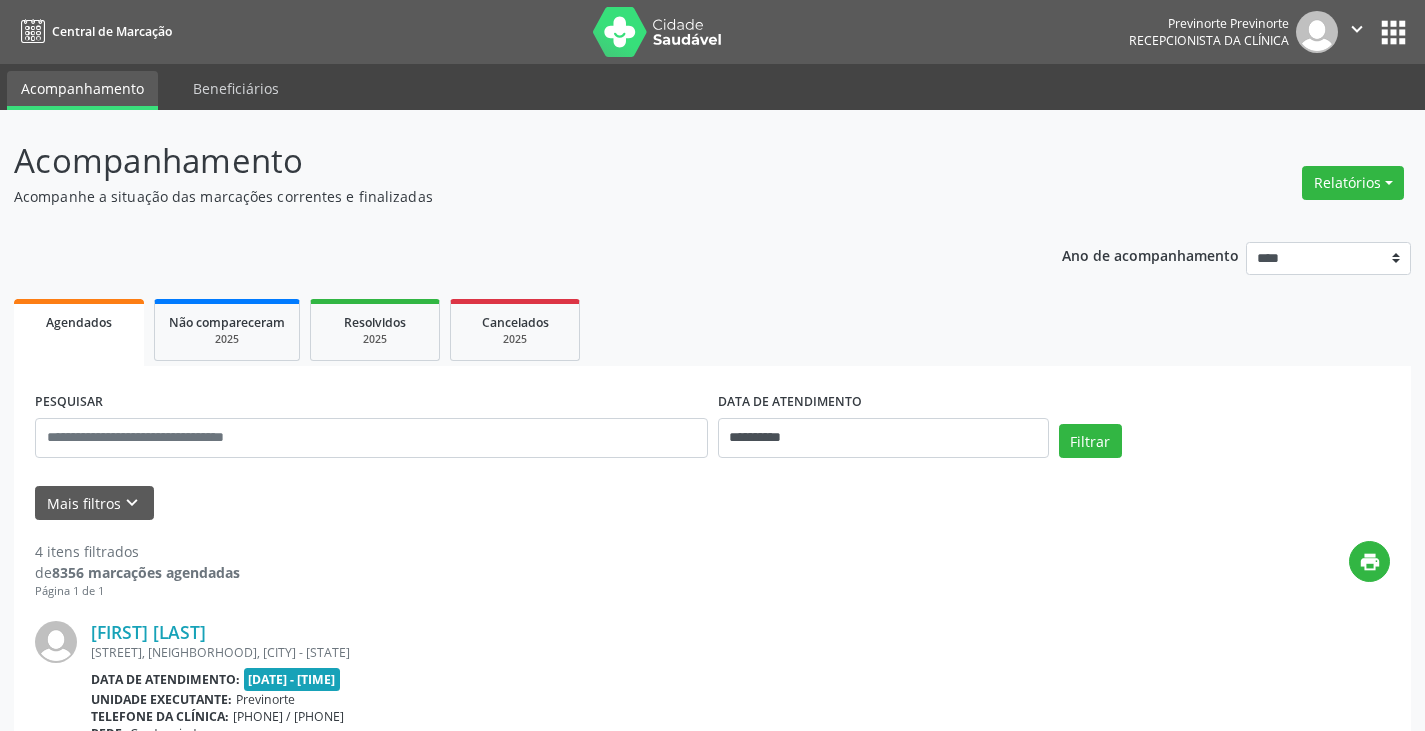 click on "" at bounding box center [1357, 29] 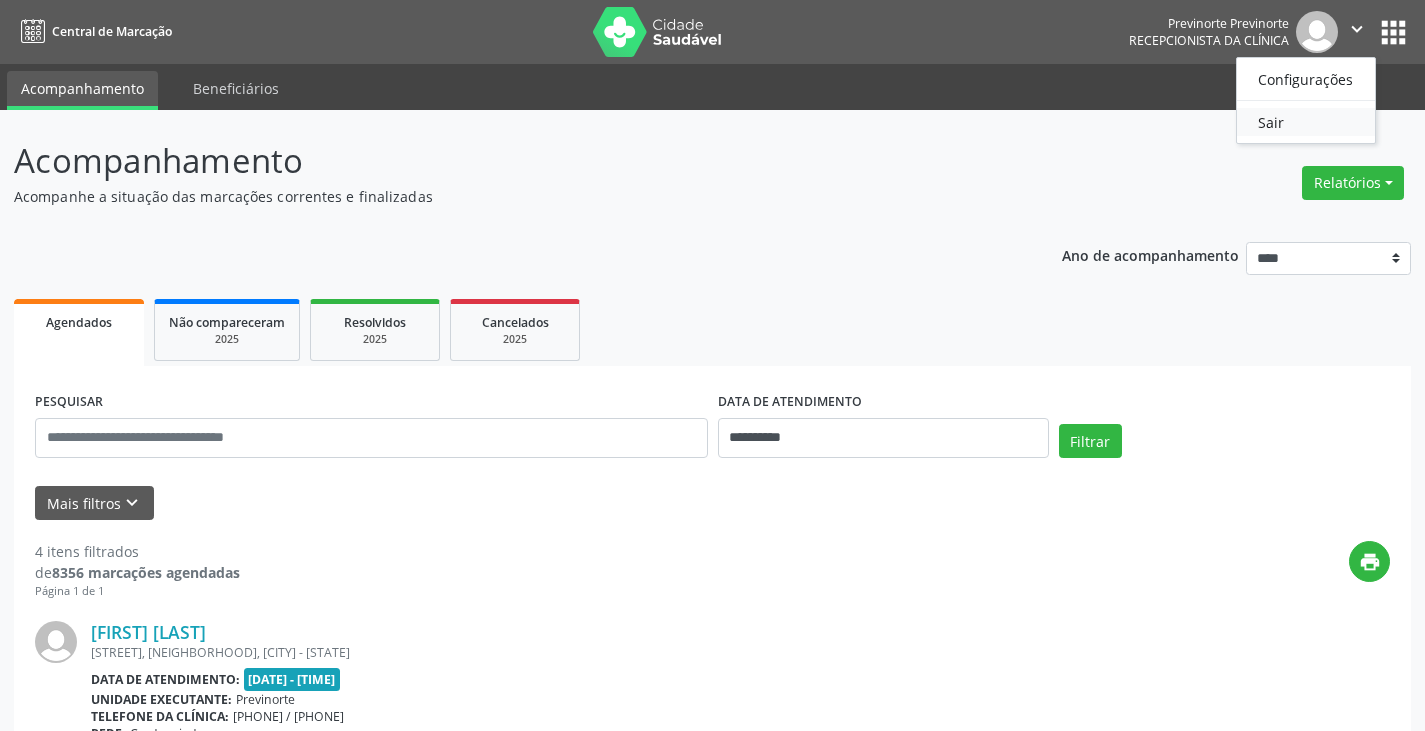 click on "Sair" at bounding box center (1306, 122) 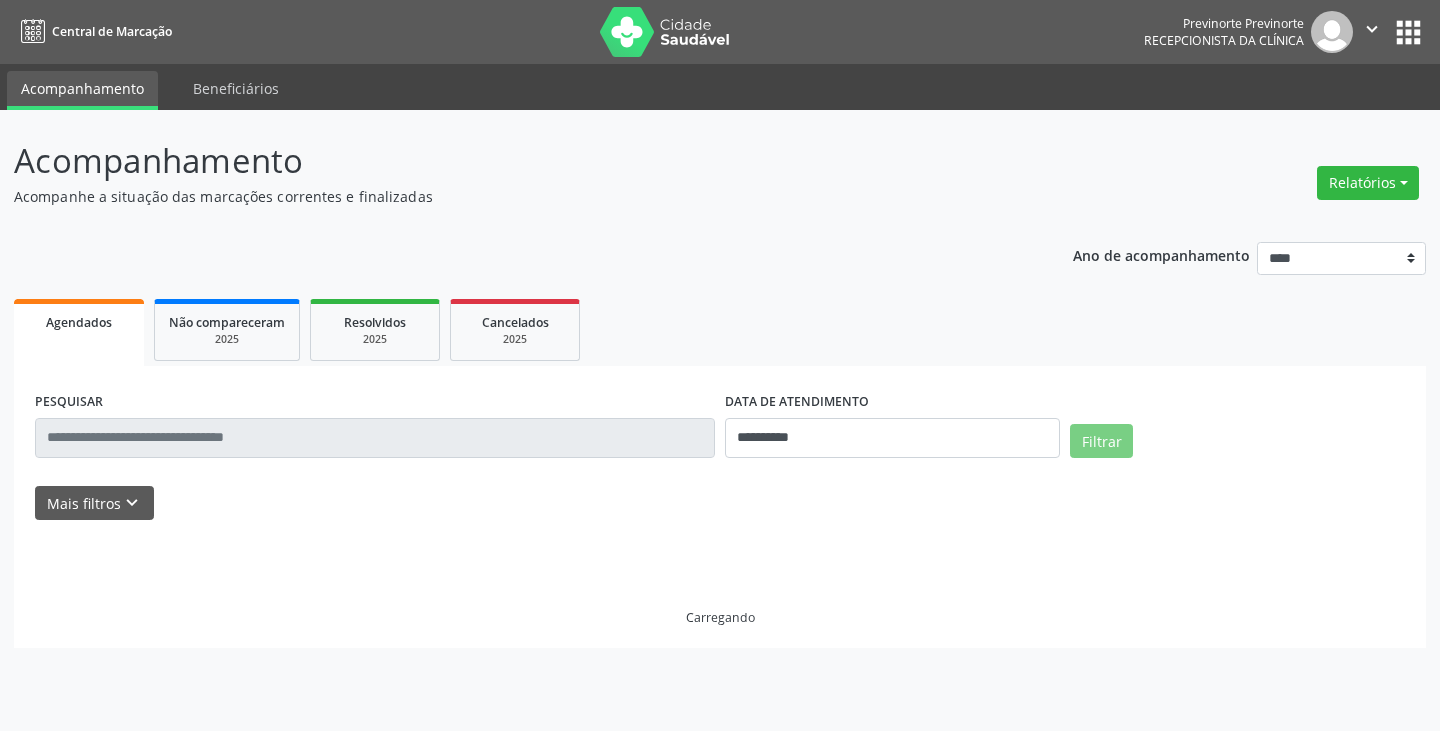 scroll, scrollTop: 0, scrollLeft: 0, axis: both 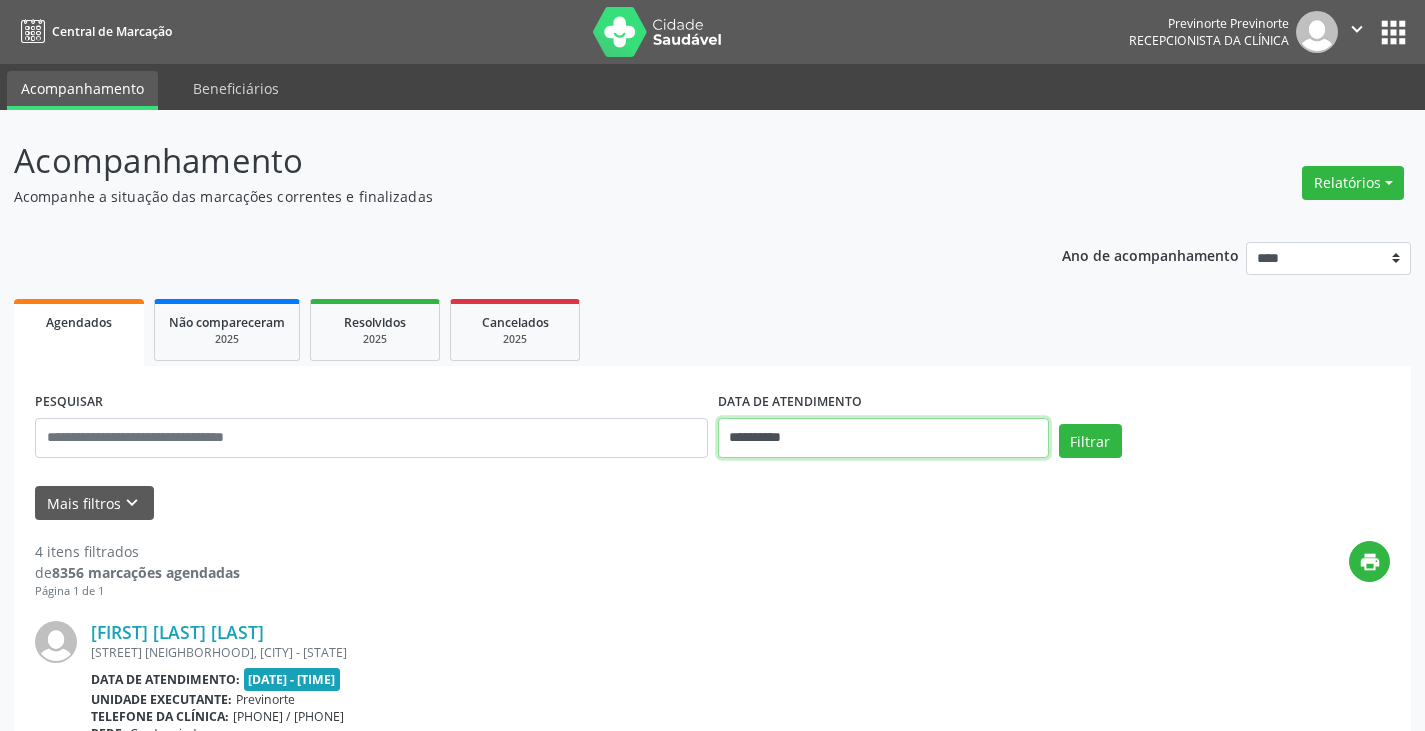click on "**********" at bounding box center (883, 438) 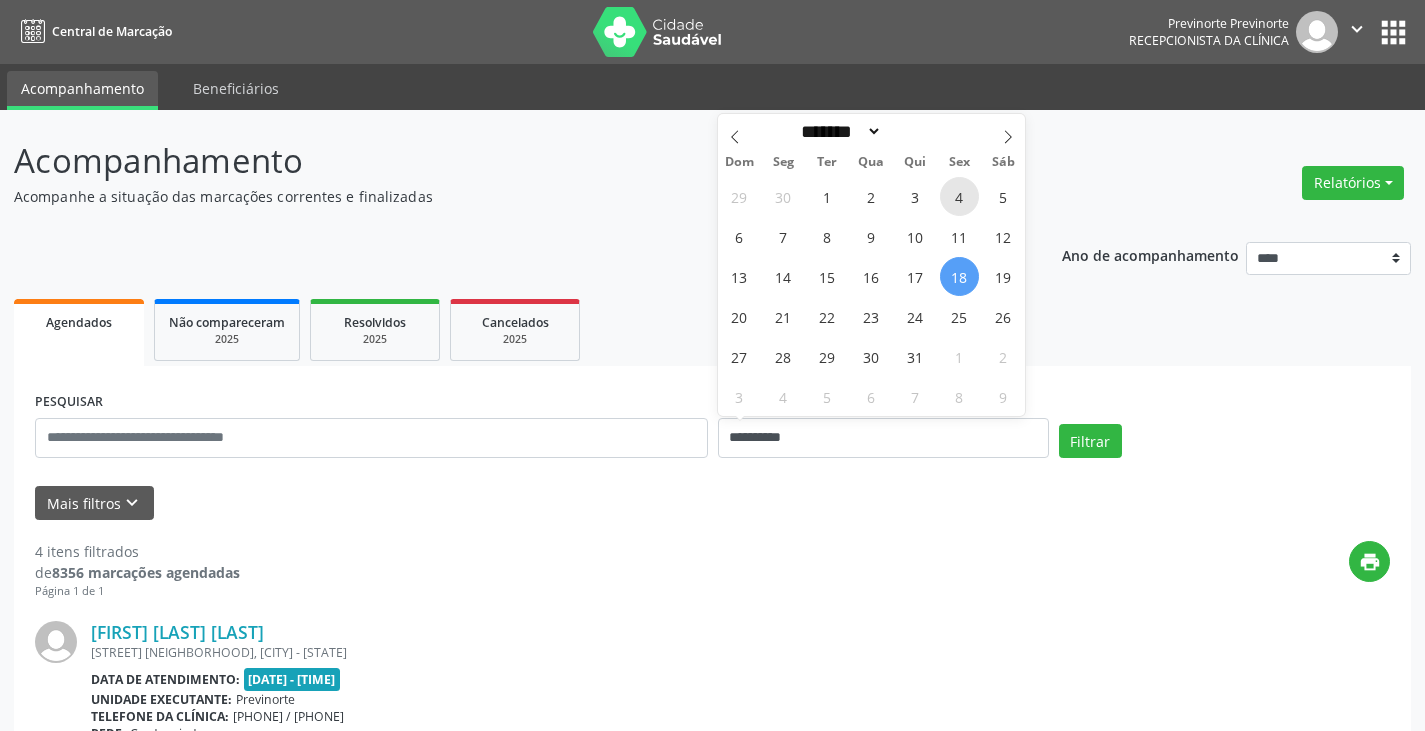 click on "4" at bounding box center [959, 196] 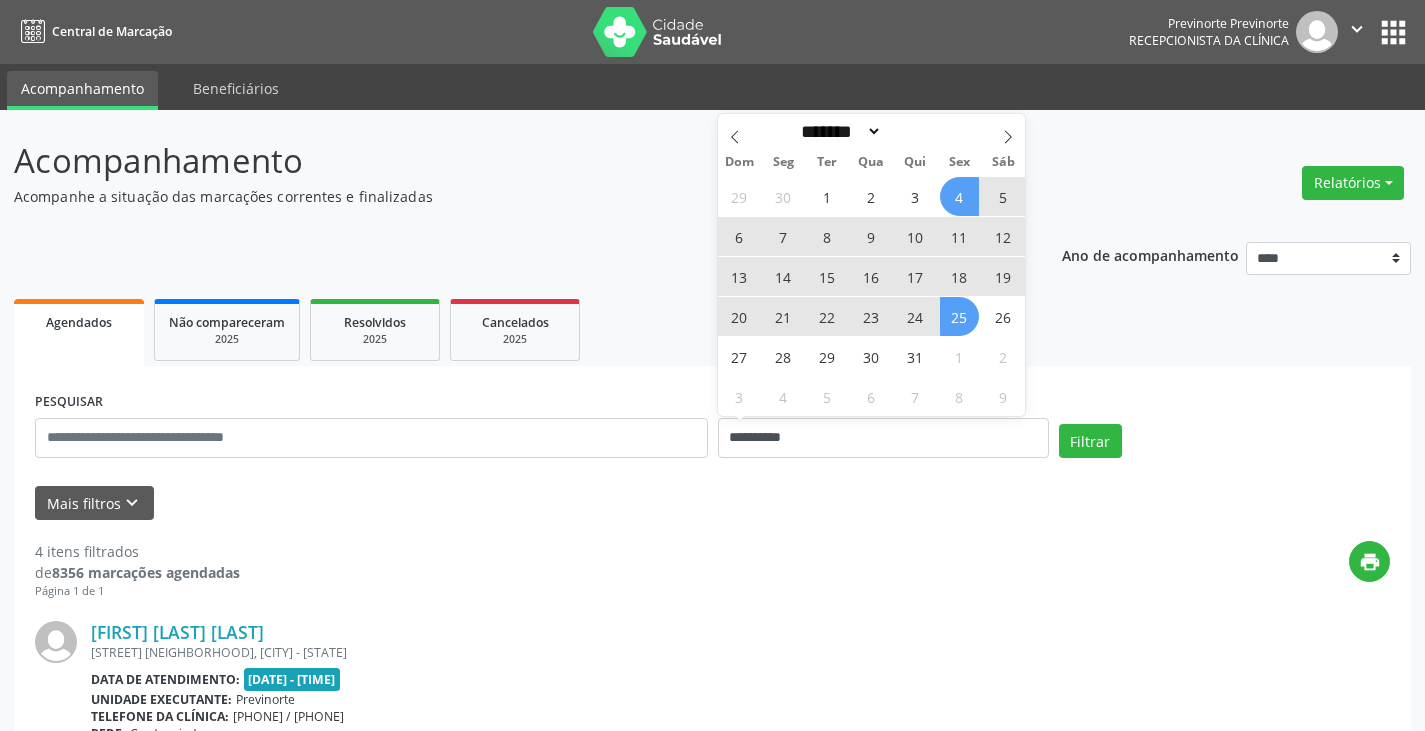click on "25" at bounding box center (959, 316) 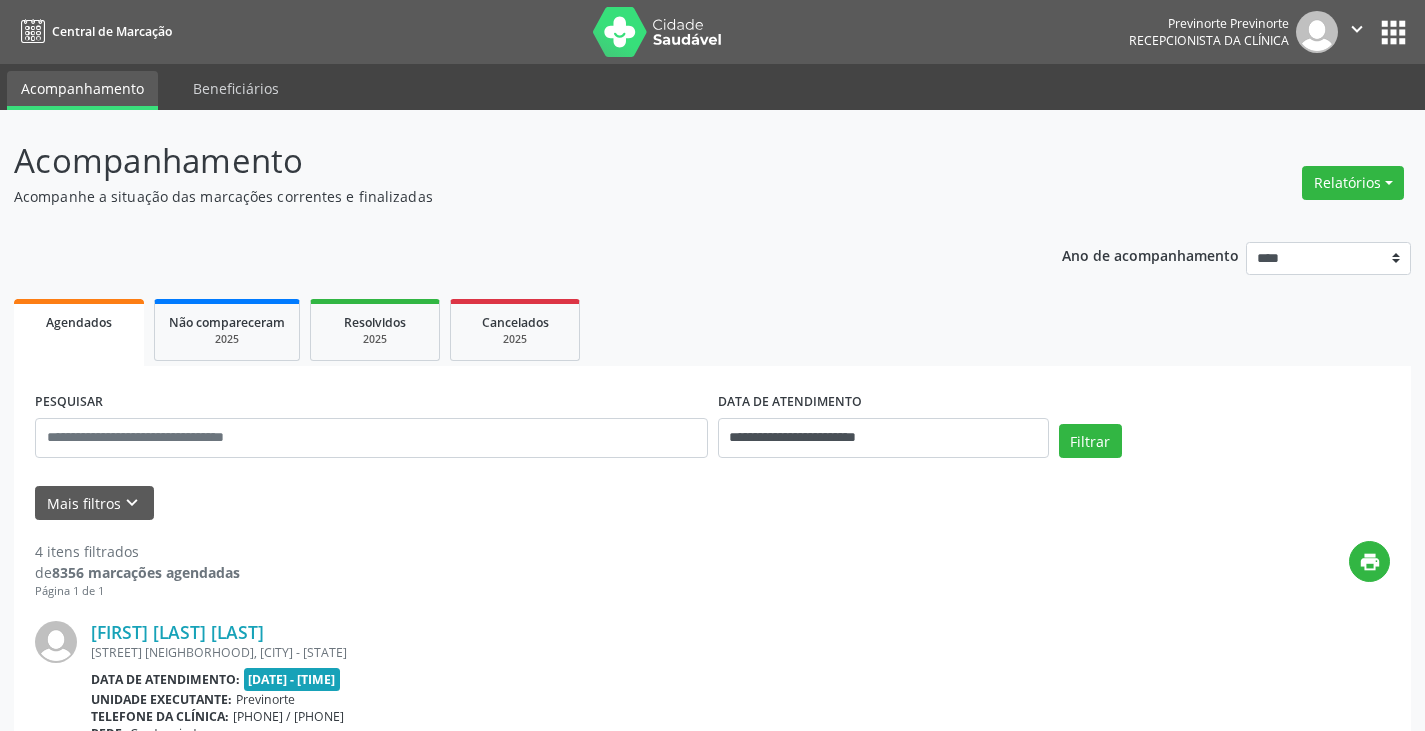 click on "Agendados   Não compareceram
2025
Resolvidos
2025
Cancelados
2025" at bounding box center (712, 330) 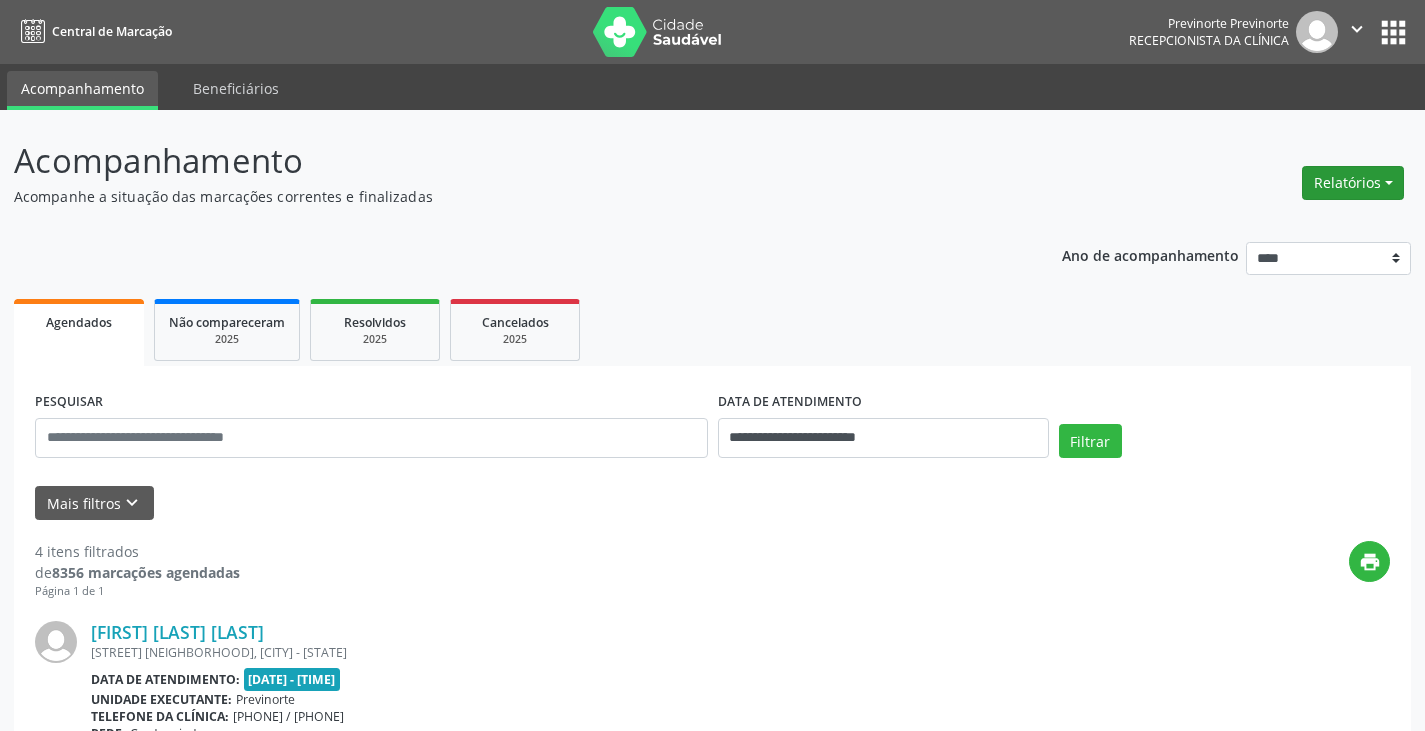click on "Relatórios" at bounding box center [1353, 183] 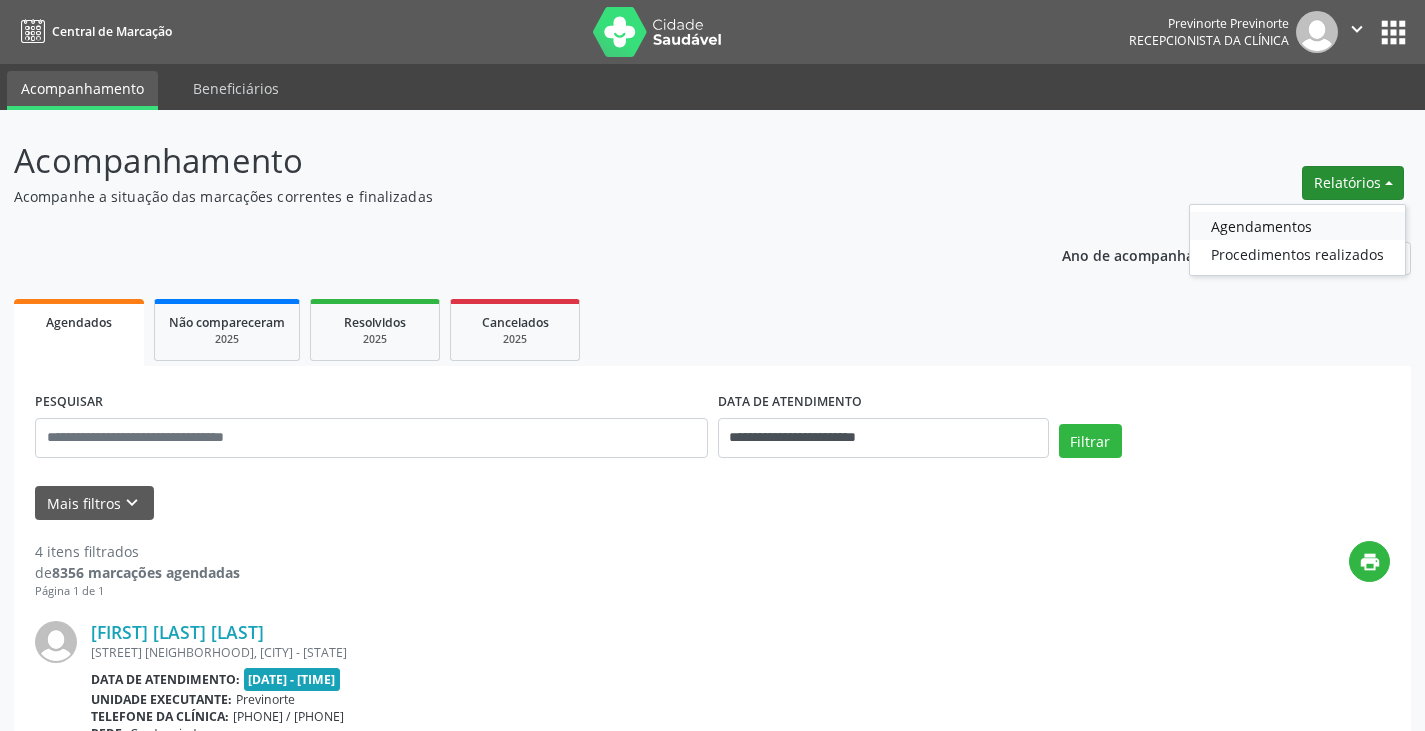 click on "Agendamentos" at bounding box center (1297, 226) 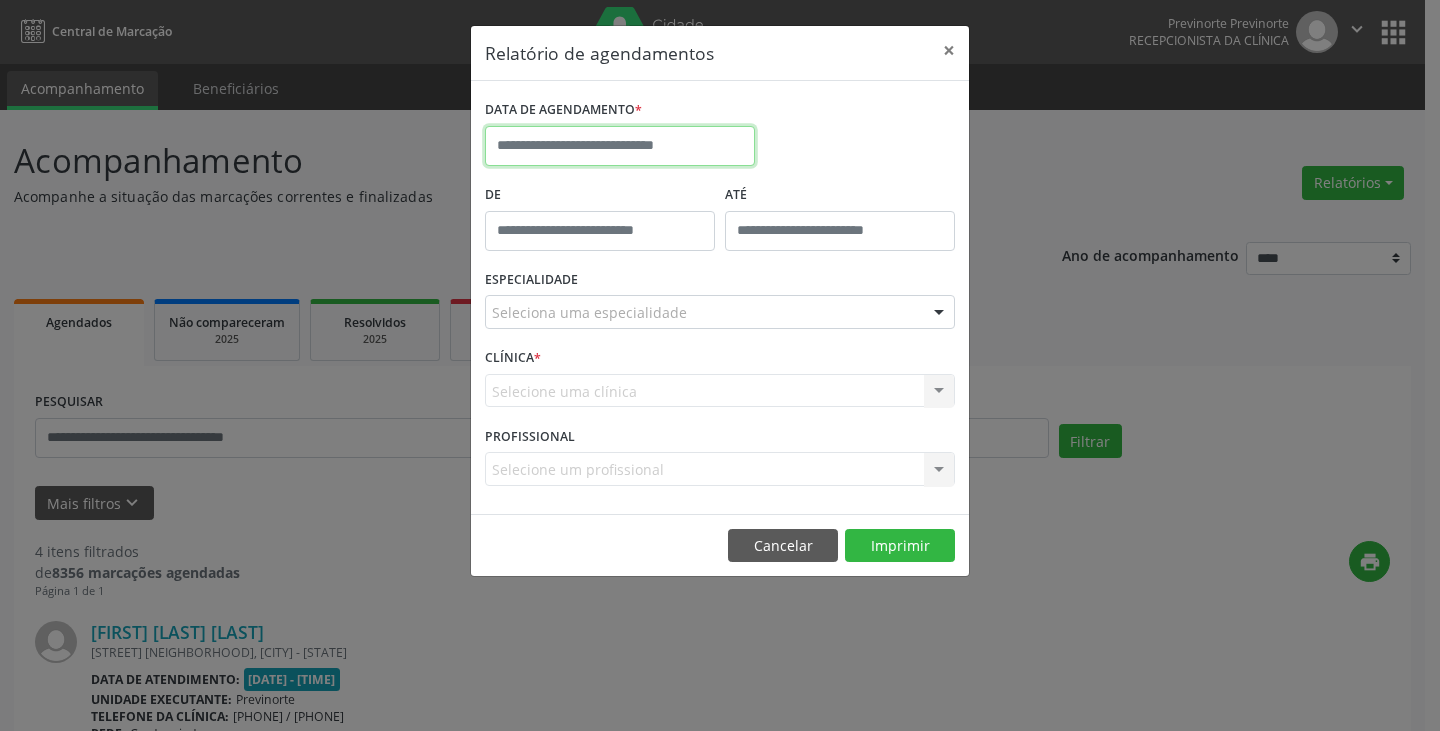 click at bounding box center (620, 146) 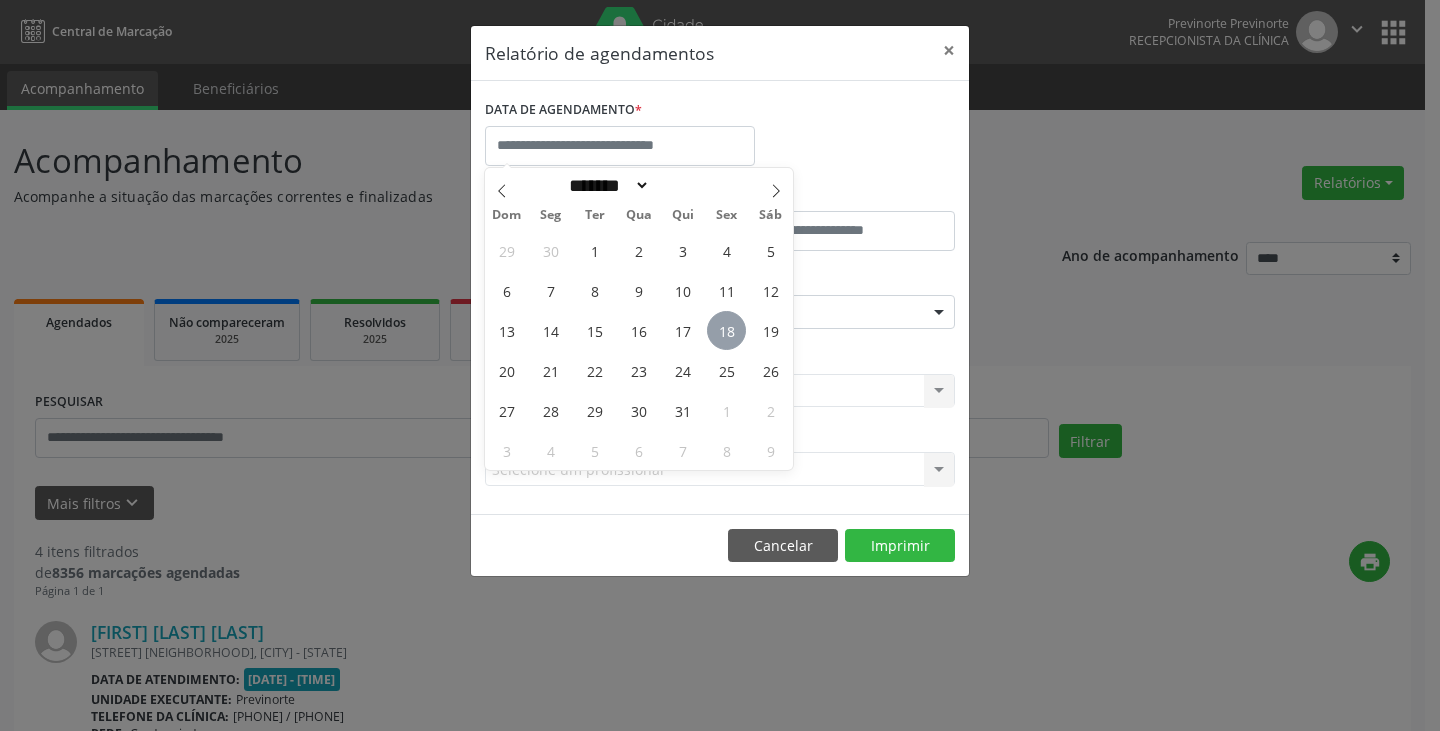 click on "18" at bounding box center (726, 330) 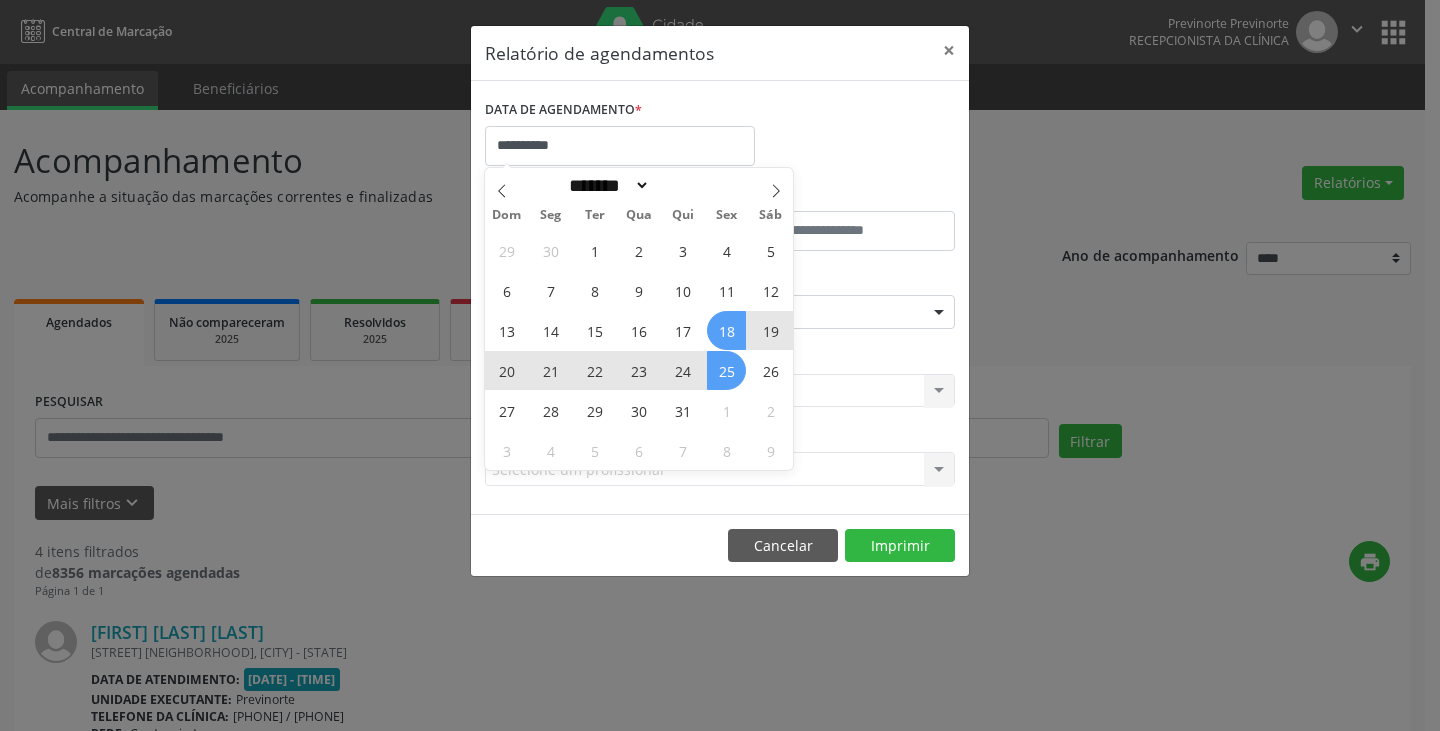 click on "25" at bounding box center [726, 370] 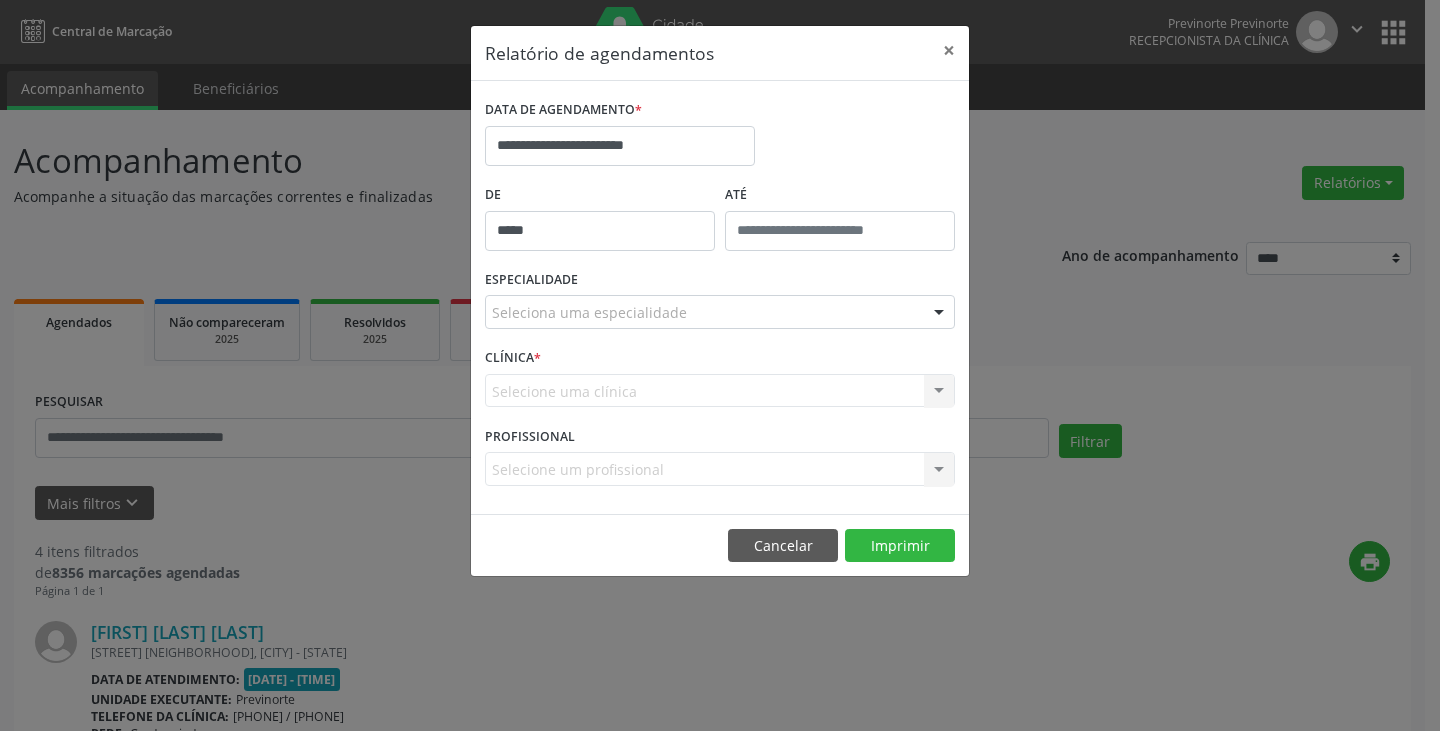 click on "*****" at bounding box center (600, 231) 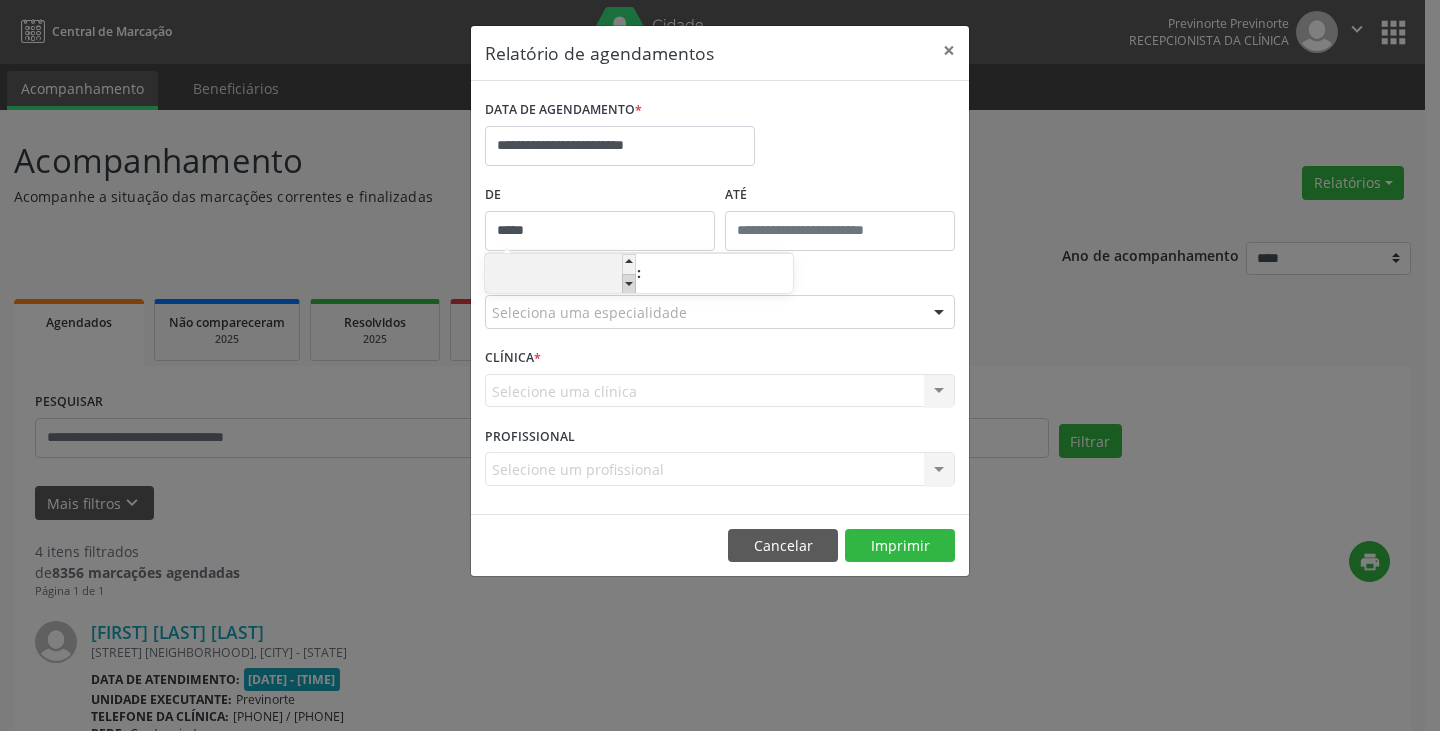 click at bounding box center (629, 284) 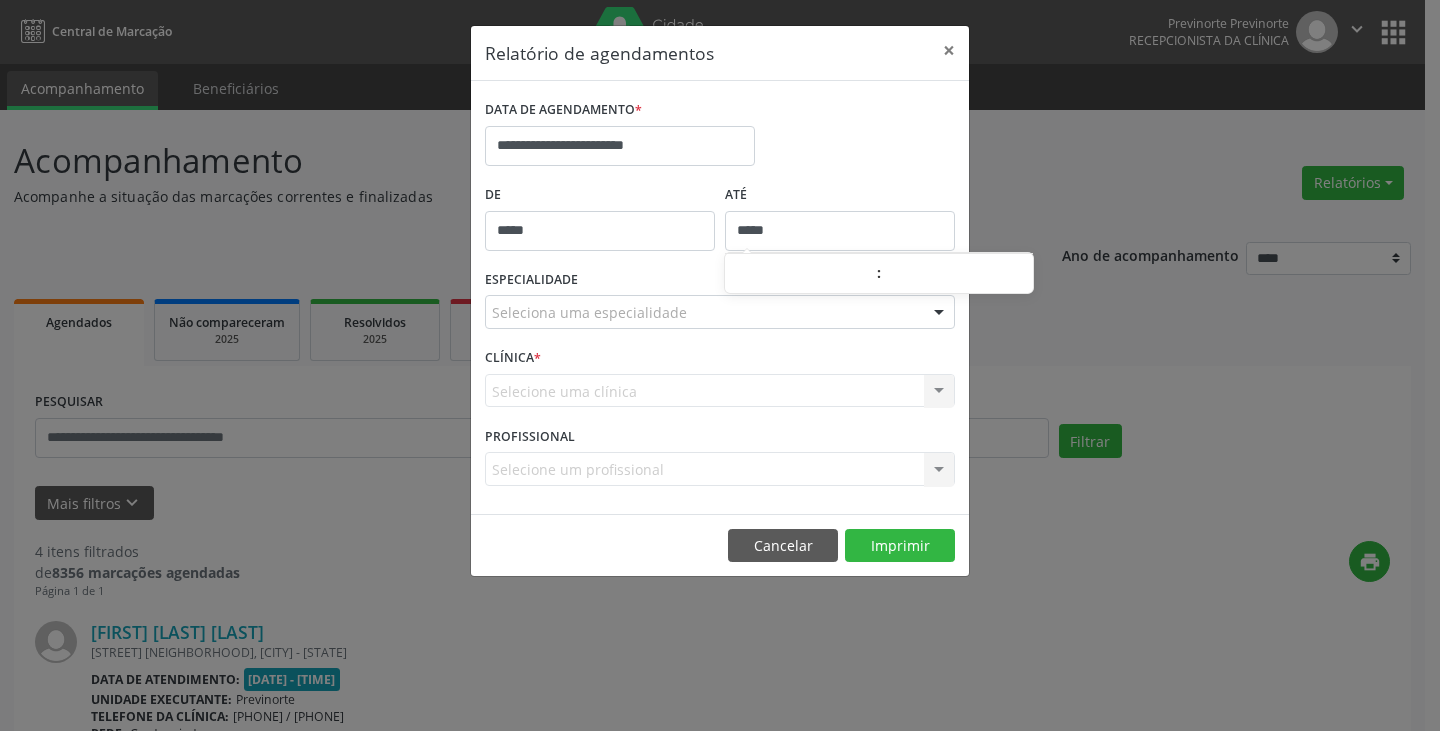 click on "**********" at bounding box center [720, 365] 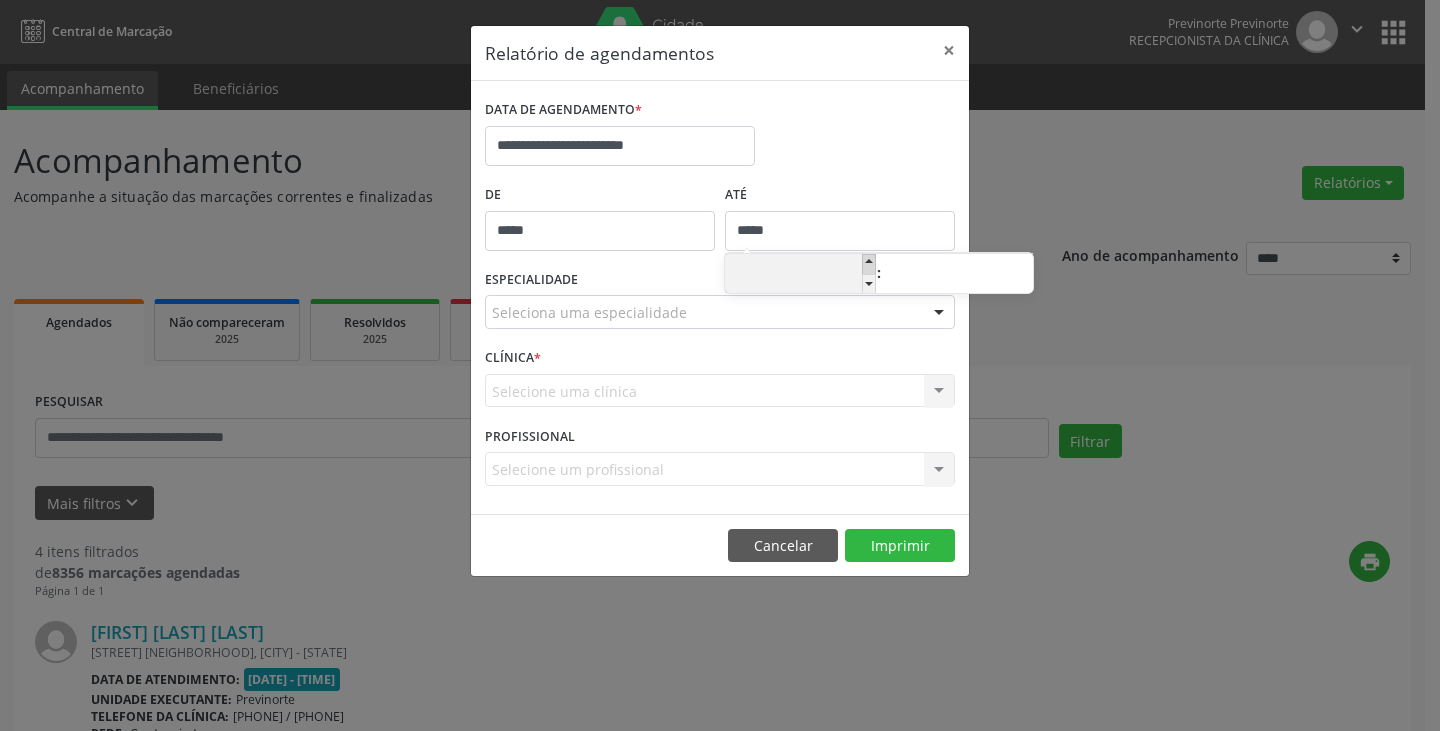 click at bounding box center (869, 264) 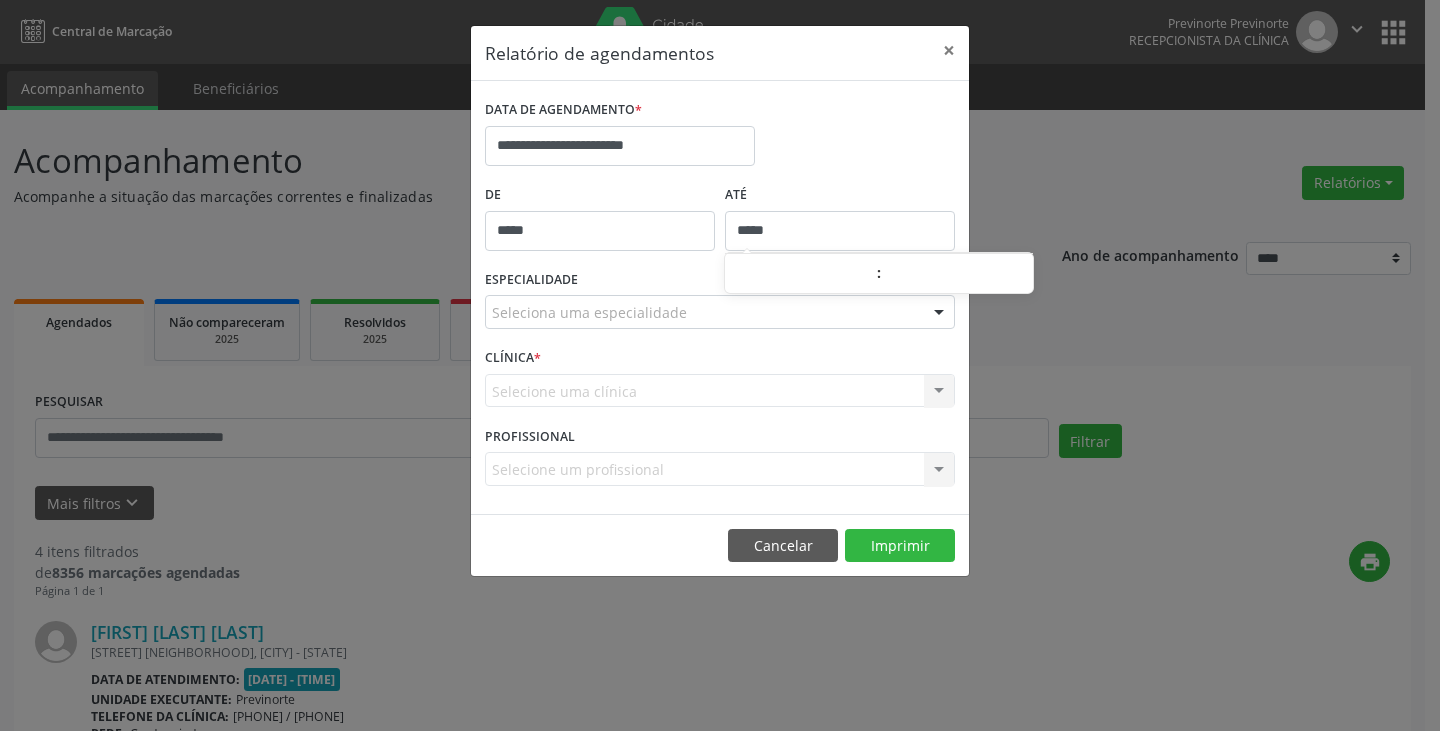 click on "Seleciona uma especialidade" at bounding box center [720, 312] 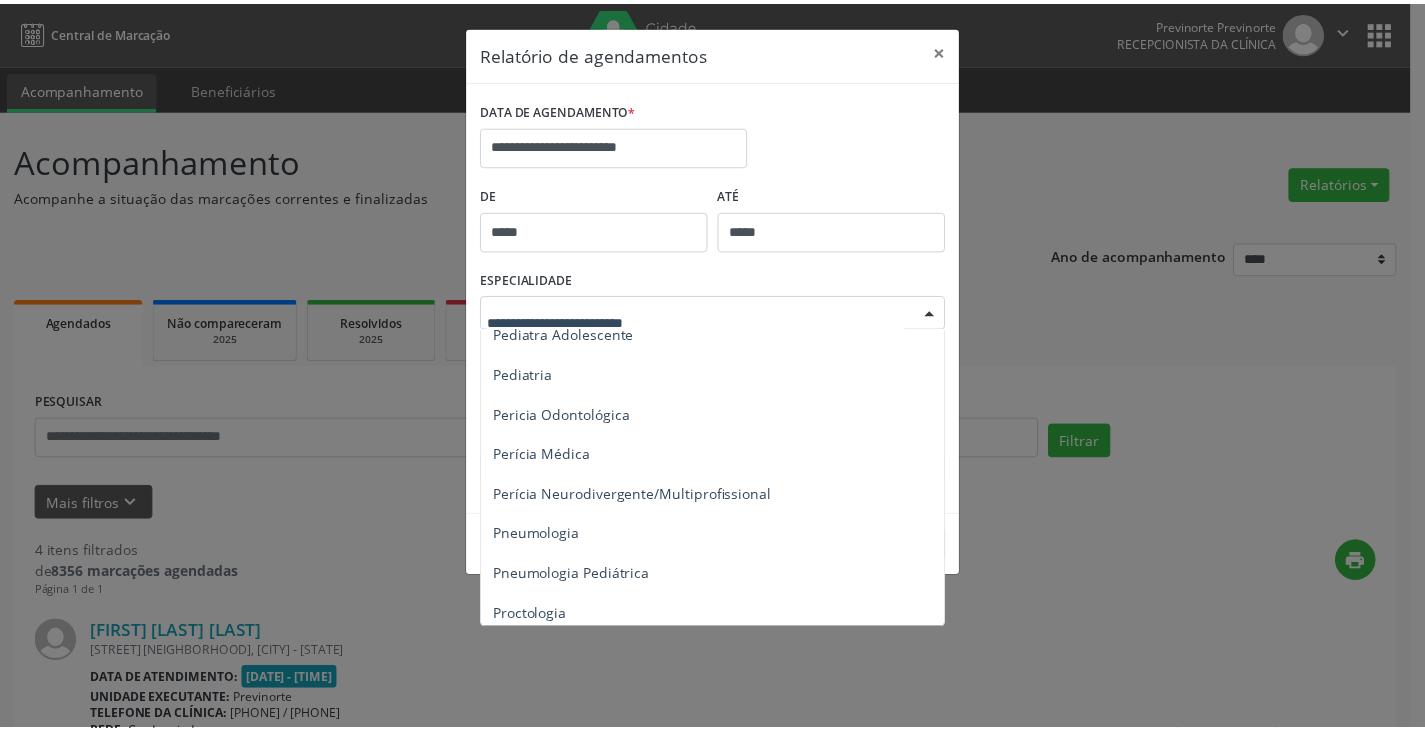 scroll, scrollTop: 3000, scrollLeft: 0, axis: vertical 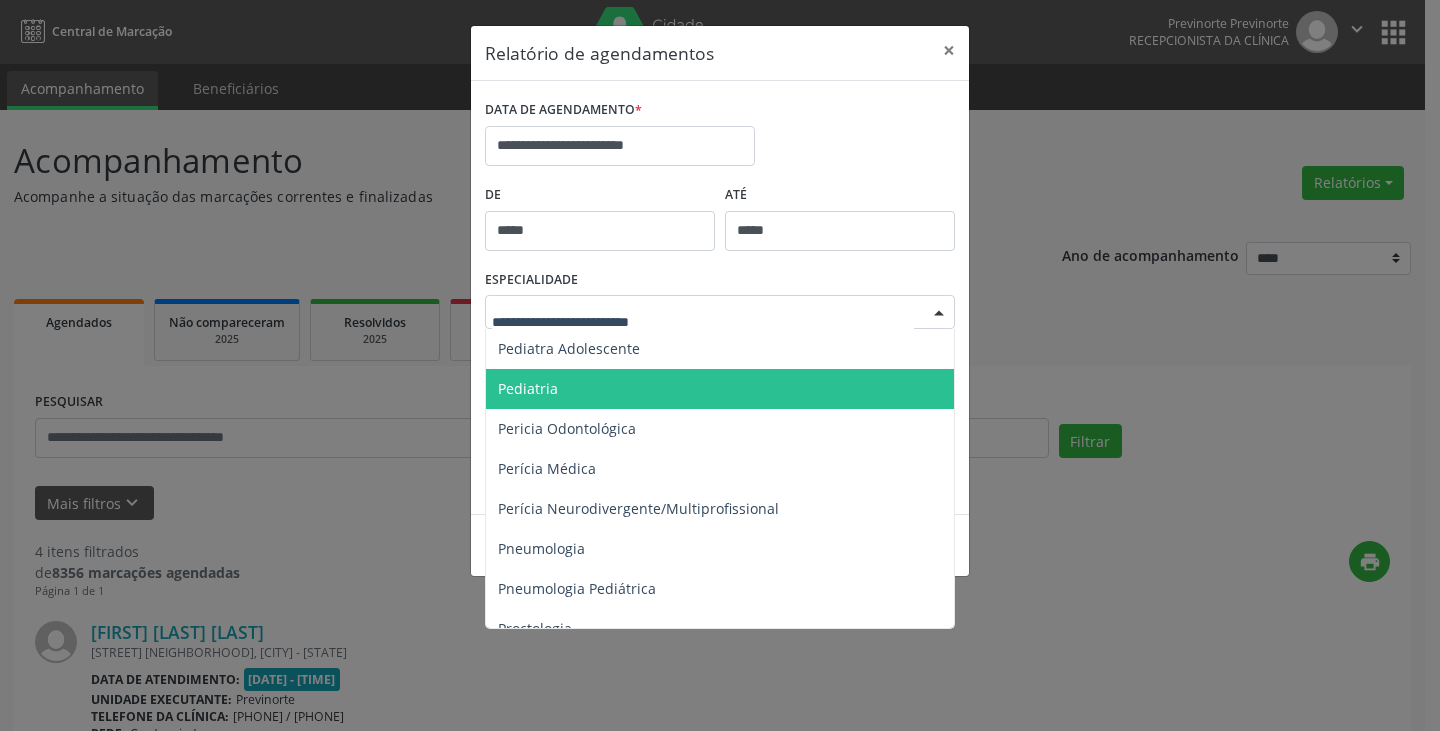 click on "Pediatria" at bounding box center (528, 388) 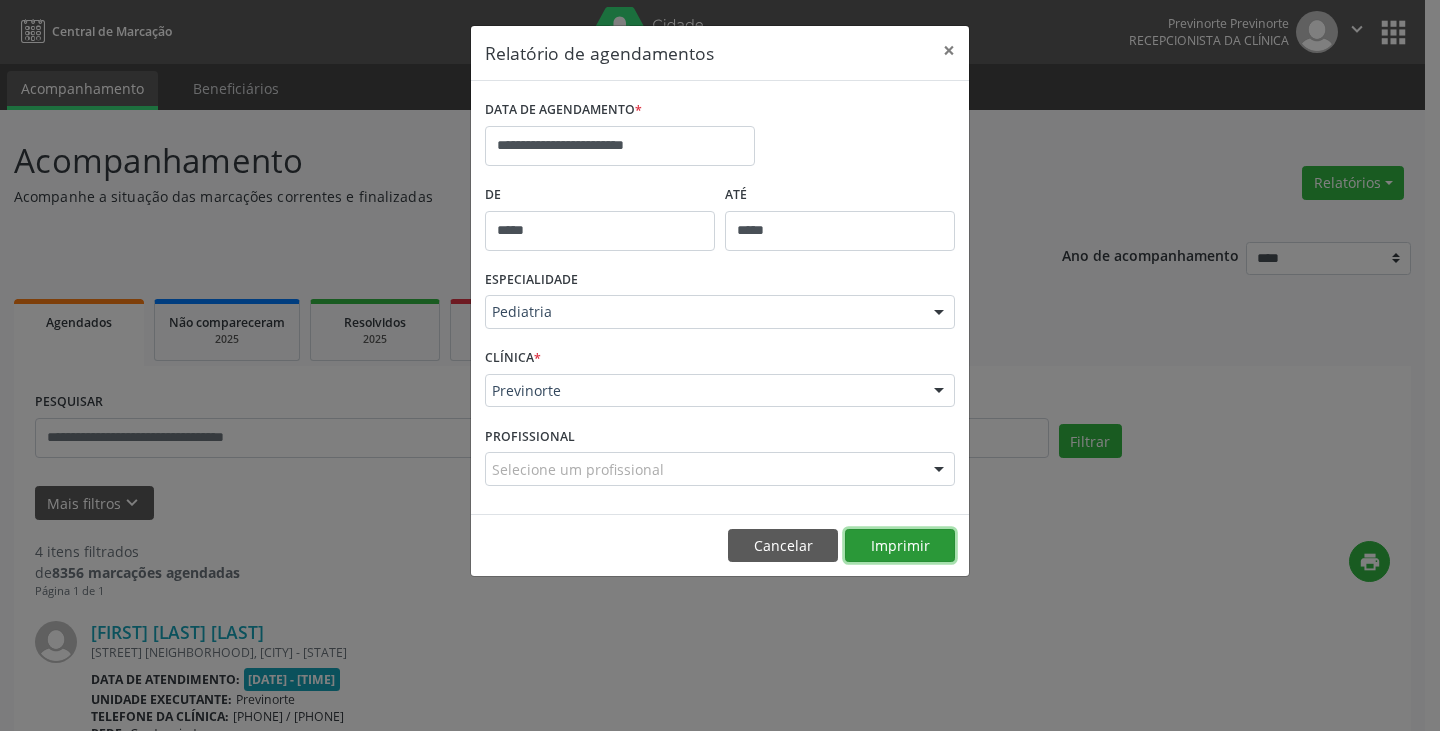 click on "Imprimir" at bounding box center [900, 546] 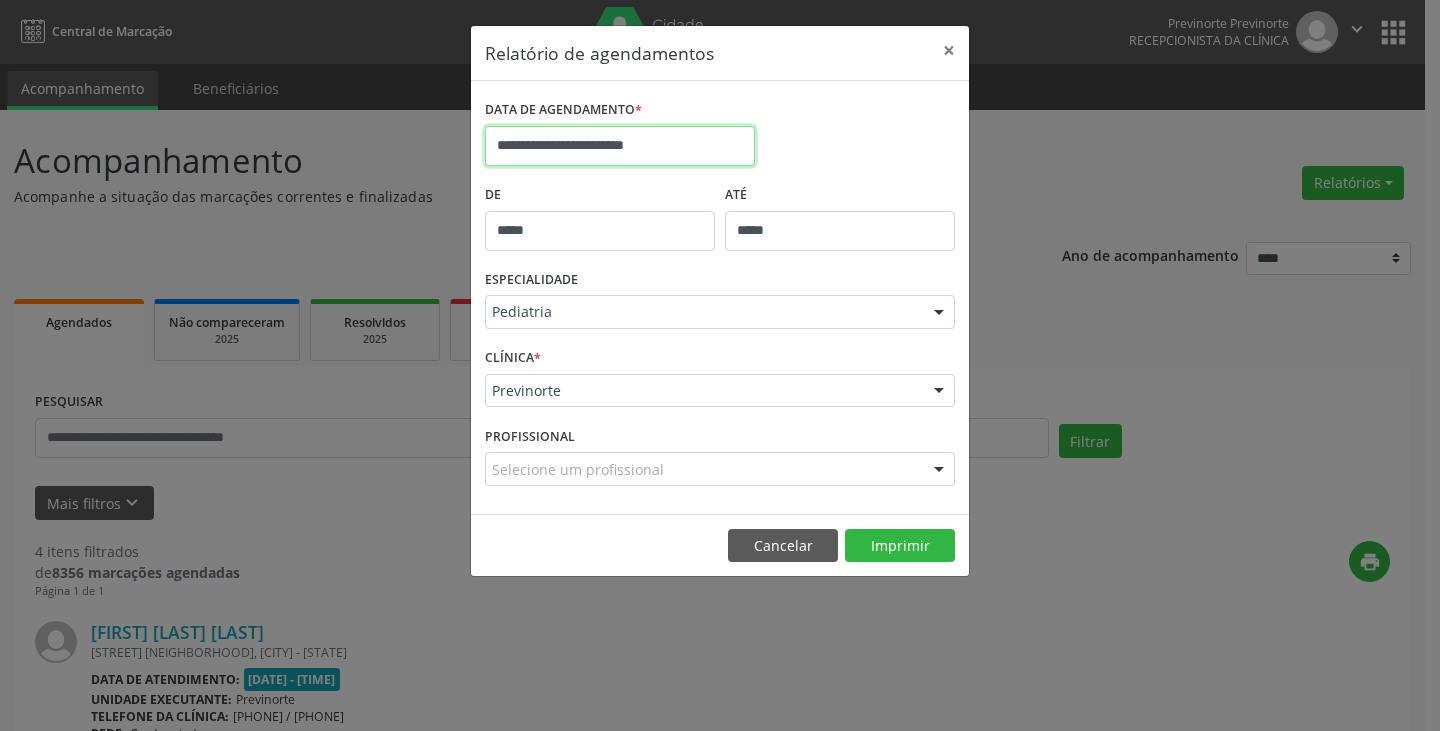 click on "**********" at bounding box center (620, 146) 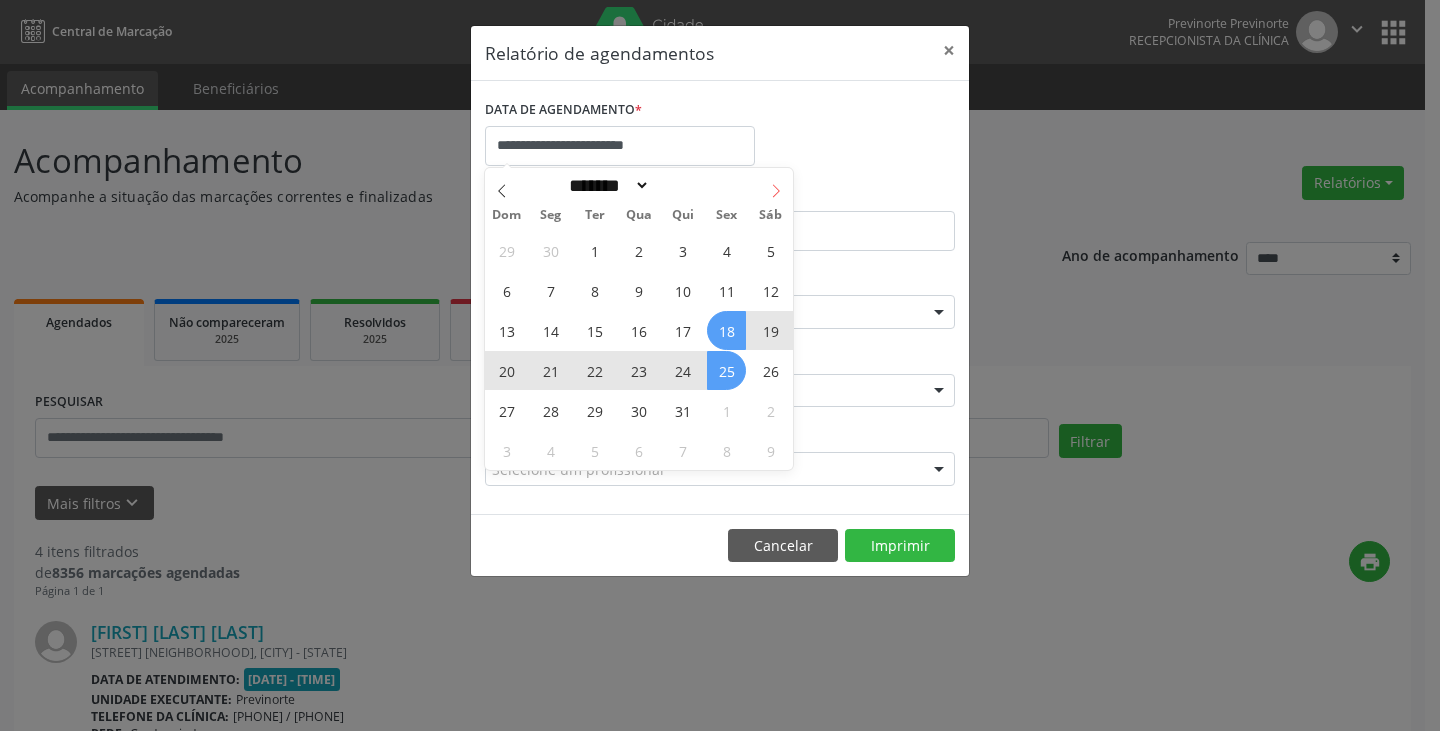 click 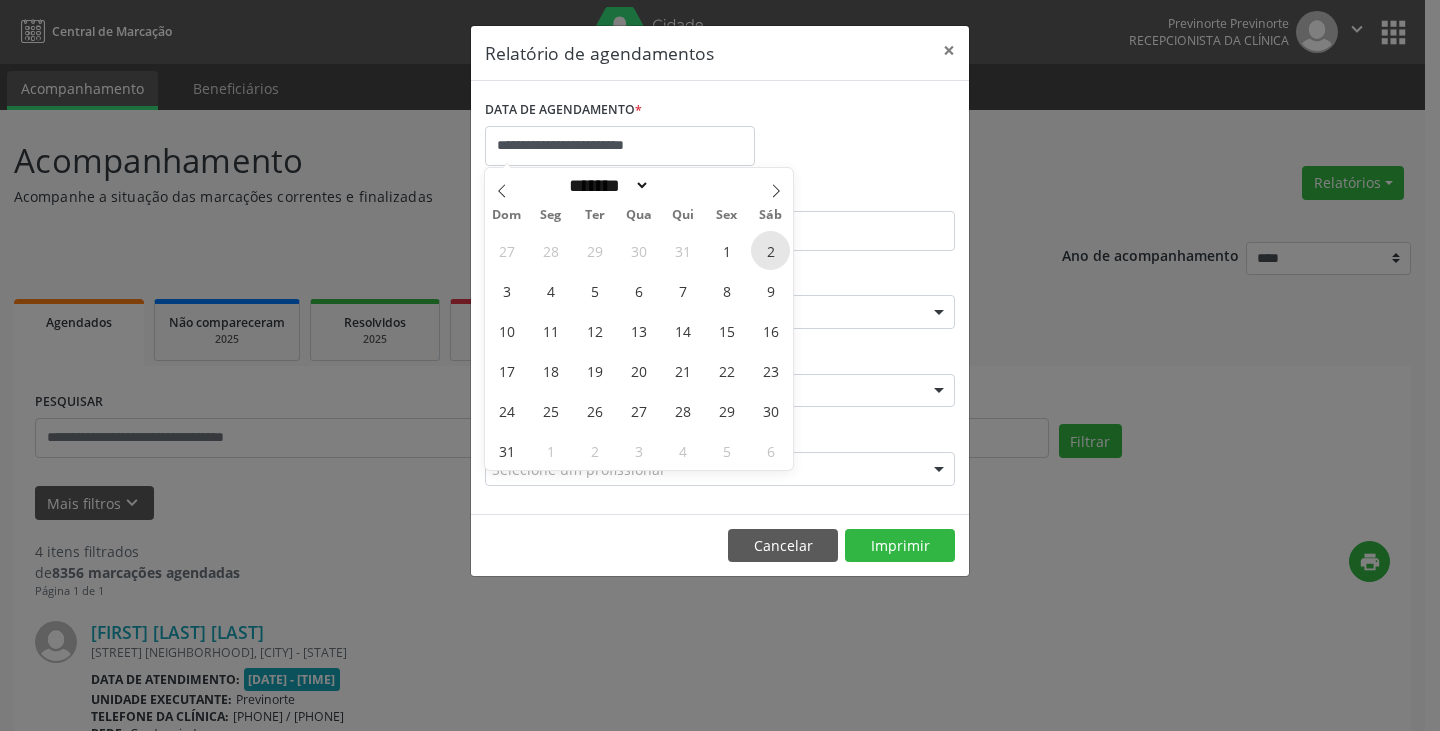 click on "2" at bounding box center [770, 250] 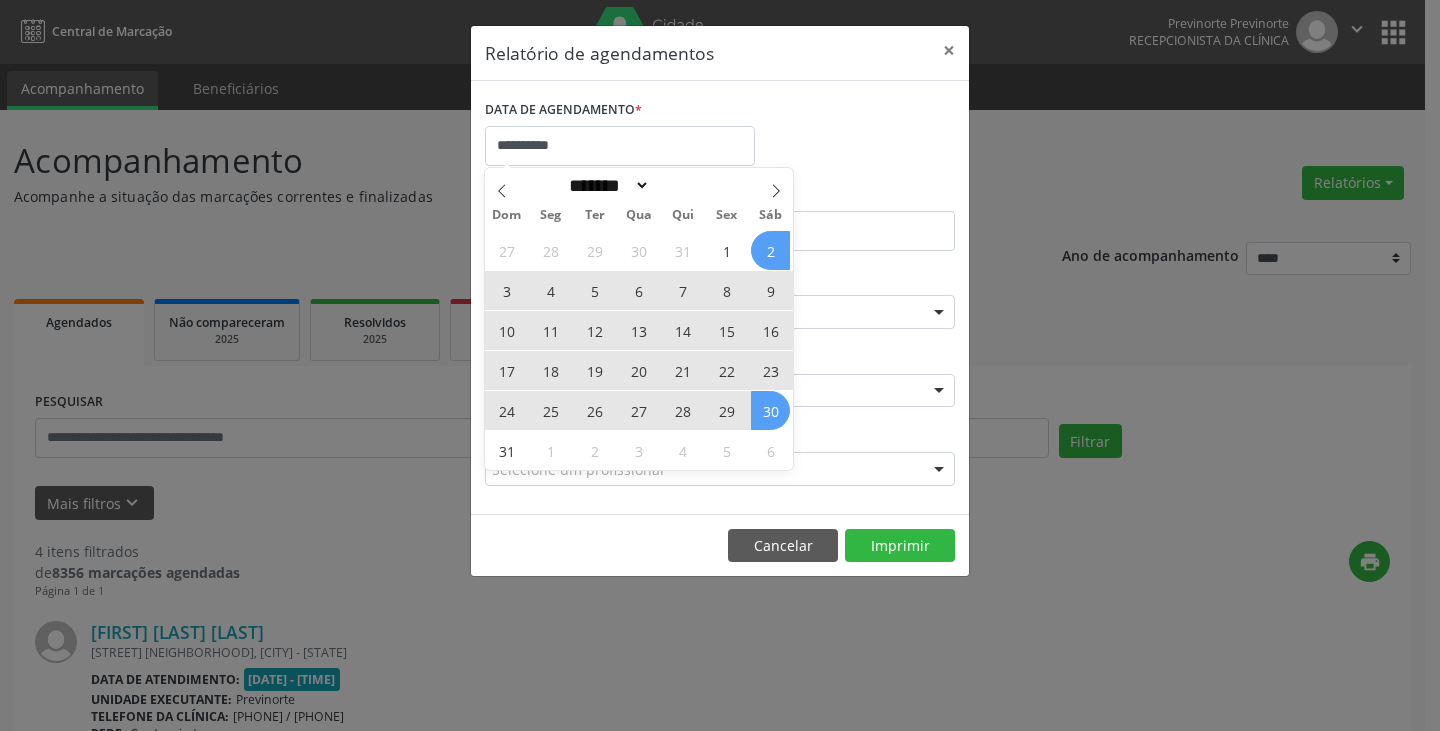 click on "30" at bounding box center (770, 410) 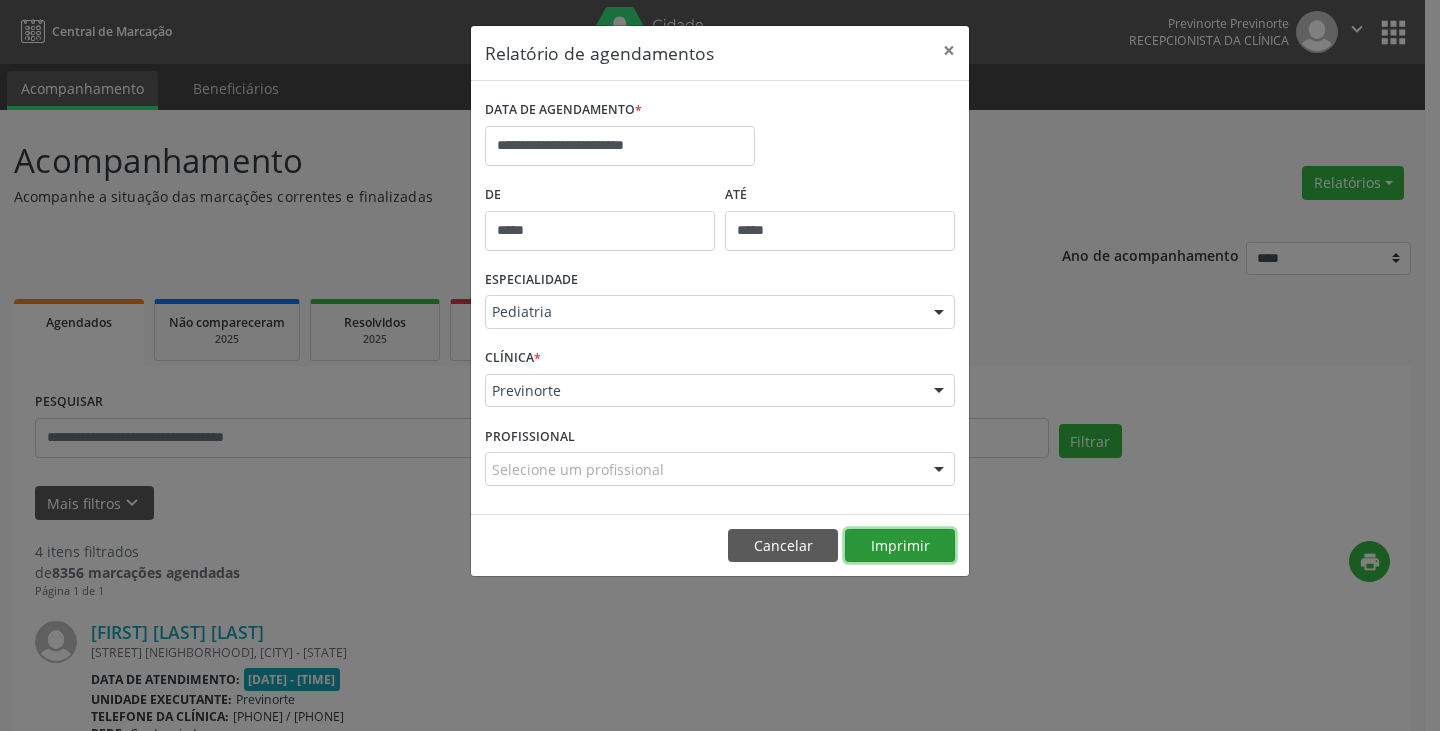 click on "Imprimir" at bounding box center [900, 546] 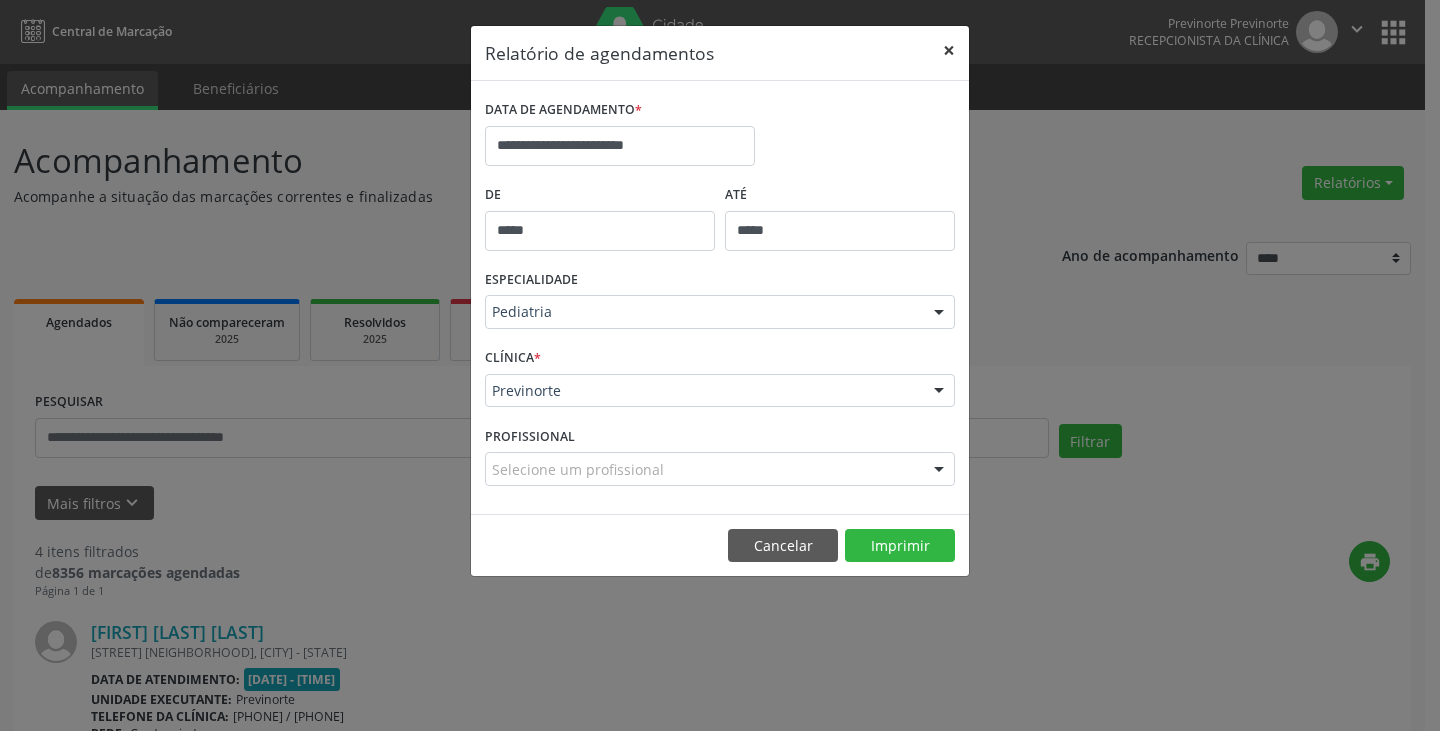 click on "×" at bounding box center (949, 50) 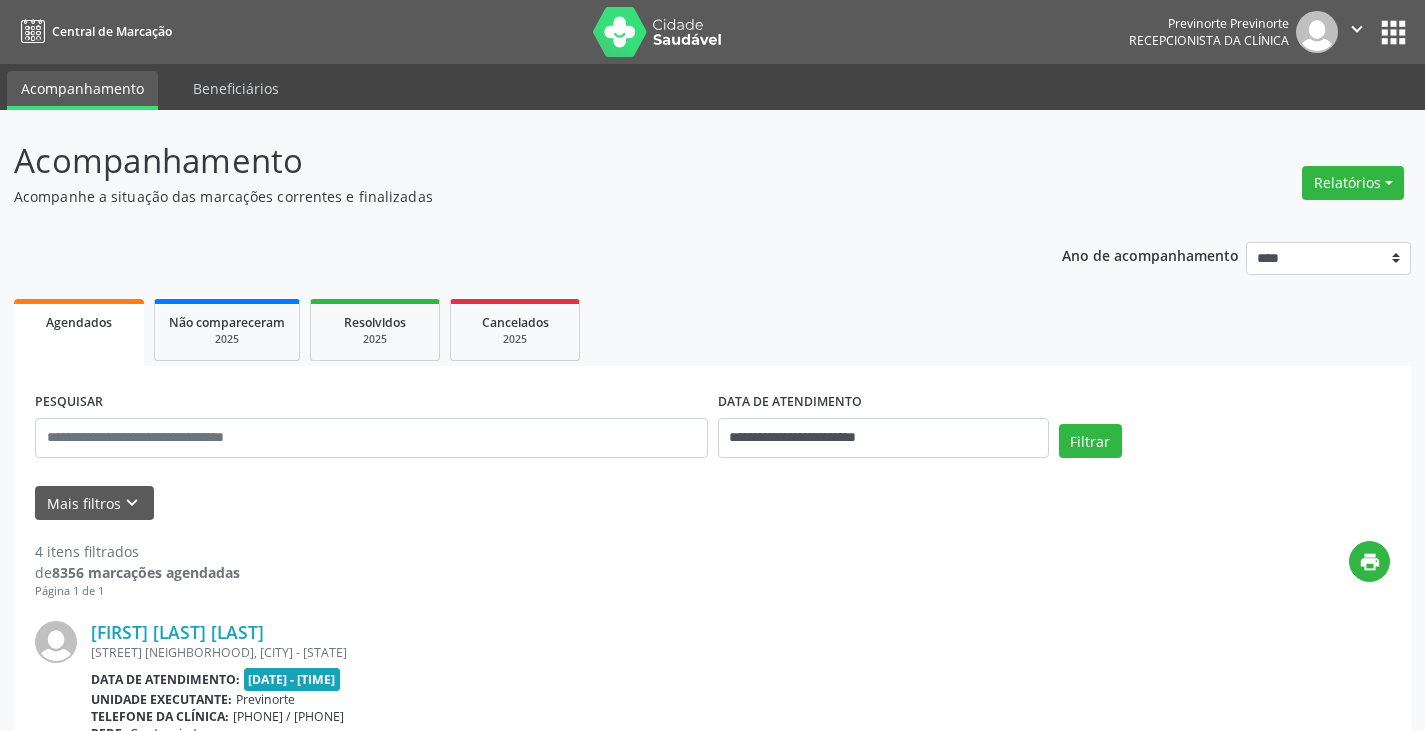 click on "" at bounding box center (1357, 32) 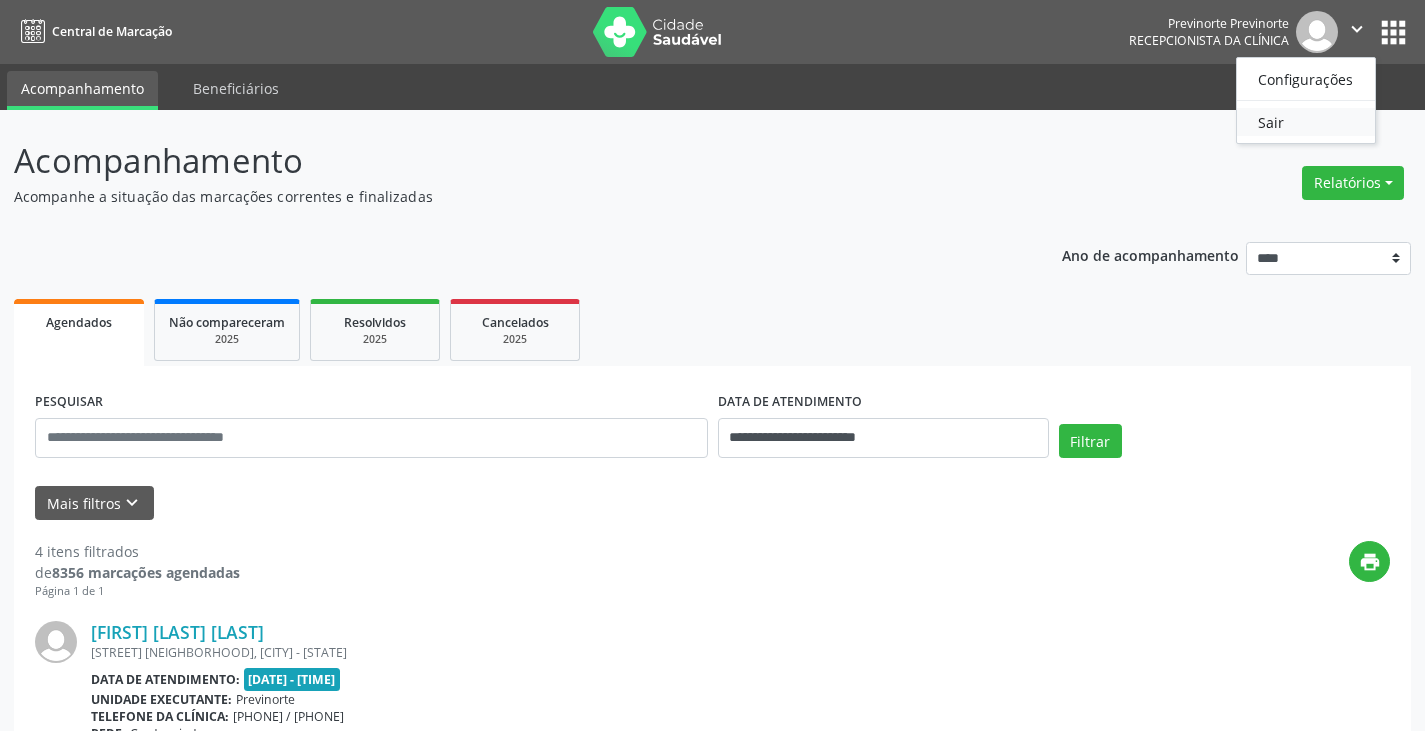 click on "Sair" at bounding box center (1306, 122) 